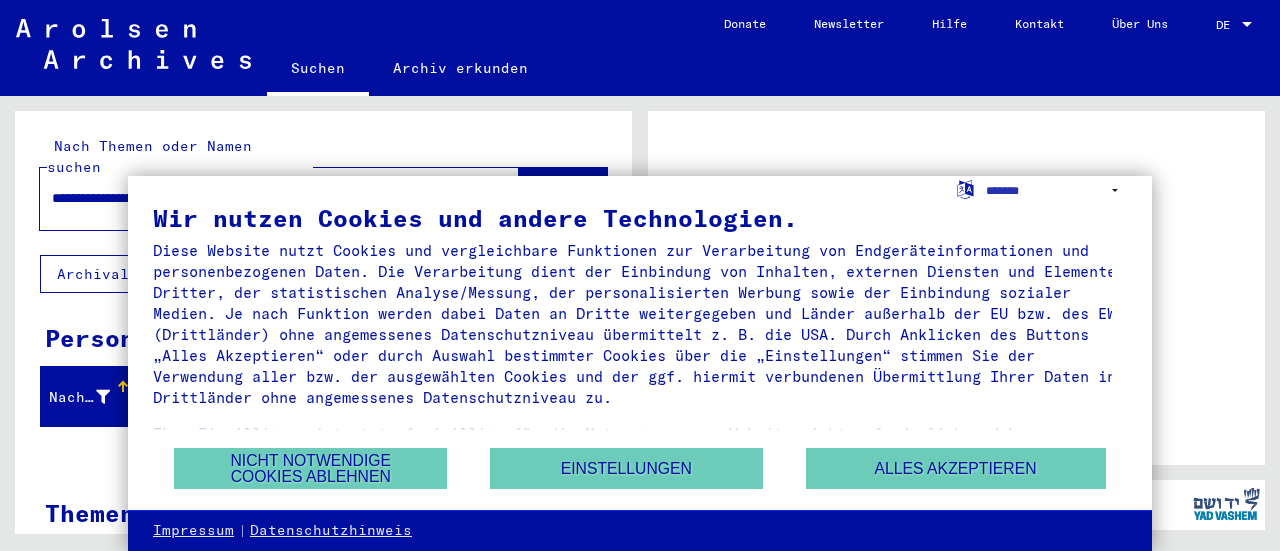 scroll, scrollTop: 0, scrollLeft: 0, axis: both 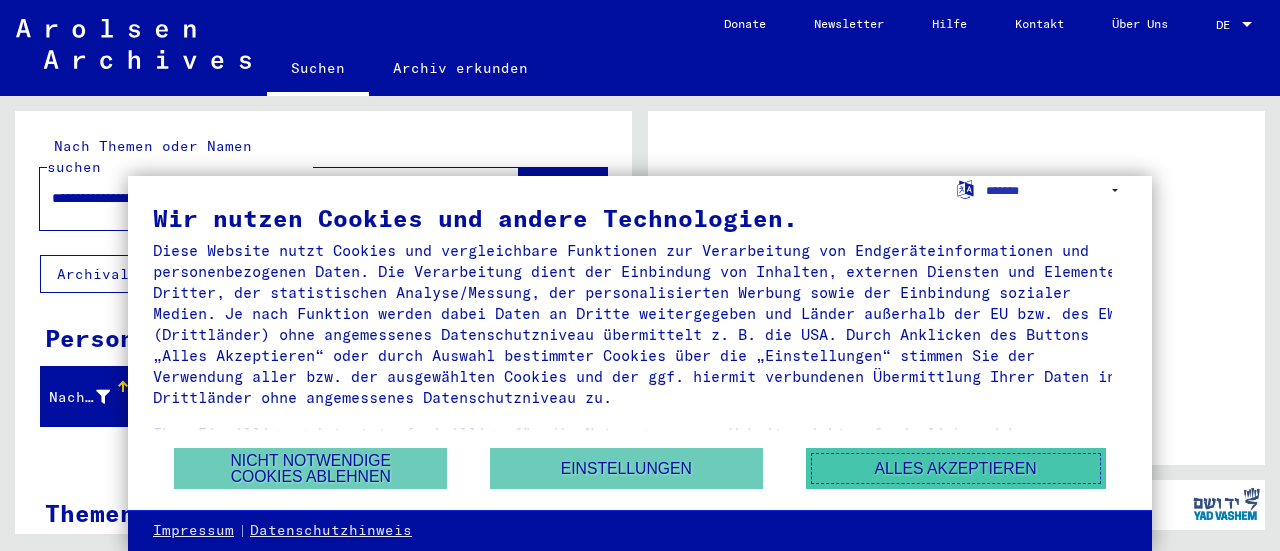 click on "Alles akzeptieren" at bounding box center [956, 468] 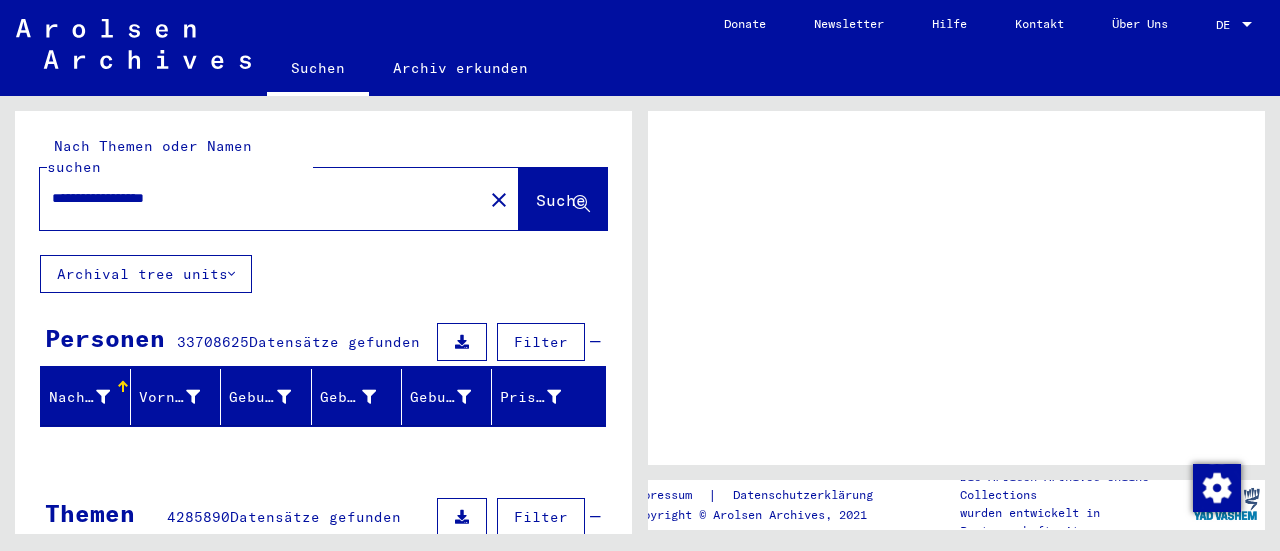 click on "Suche" 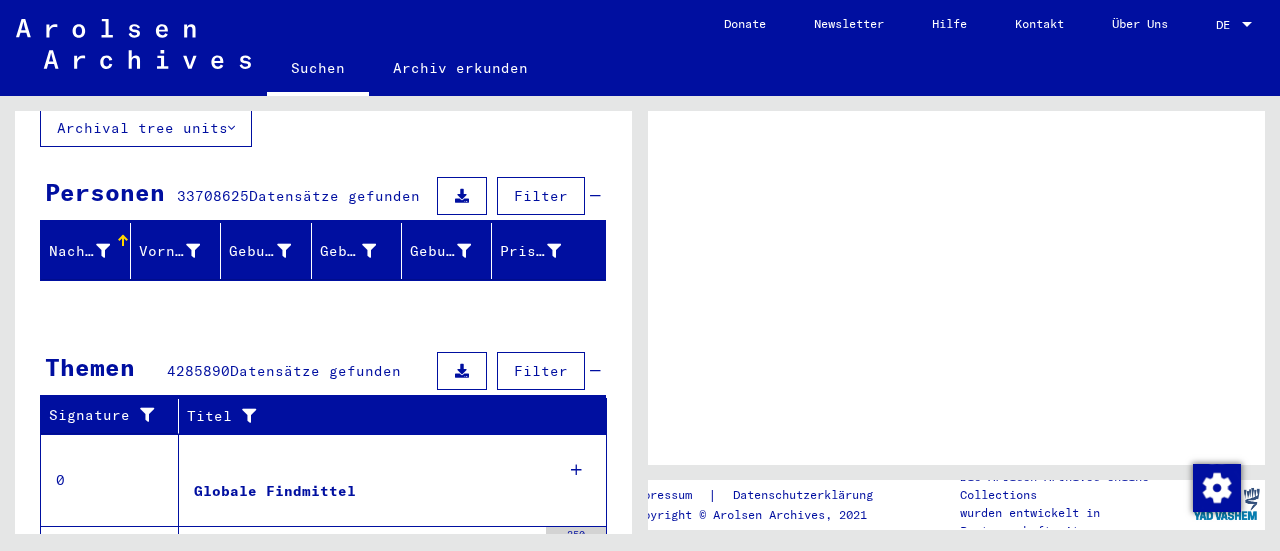 scroll, scrollTop: 222, scrollLeft: 0, axis: vertical 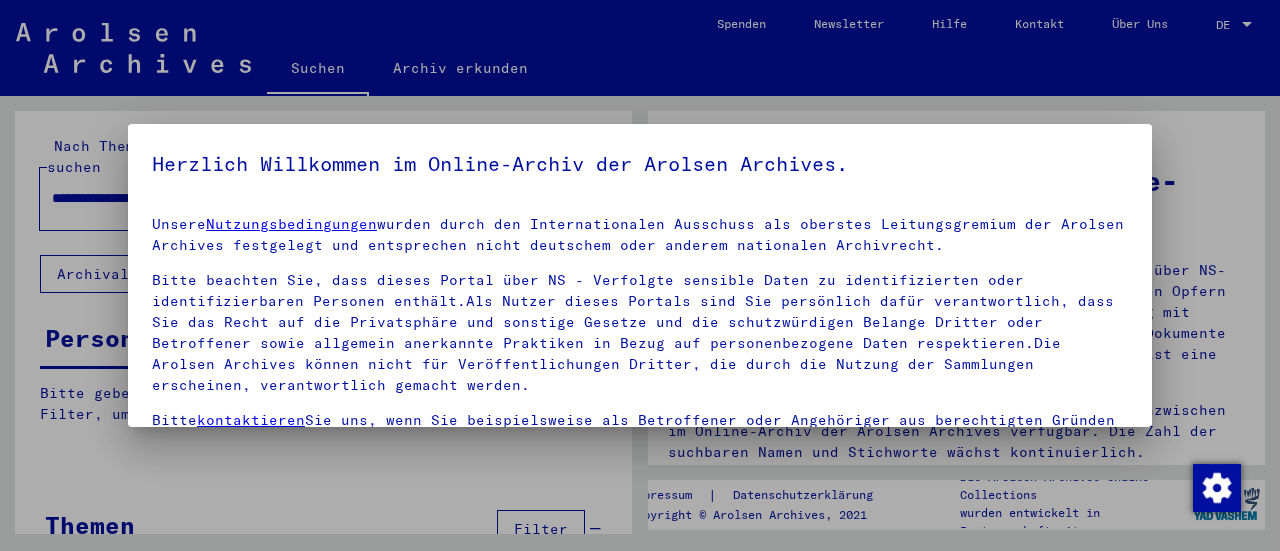 drag, startPoint x: 623, startPoint y: 225, endPoint x: 625, endPoint y: 346, distance: 121.016525 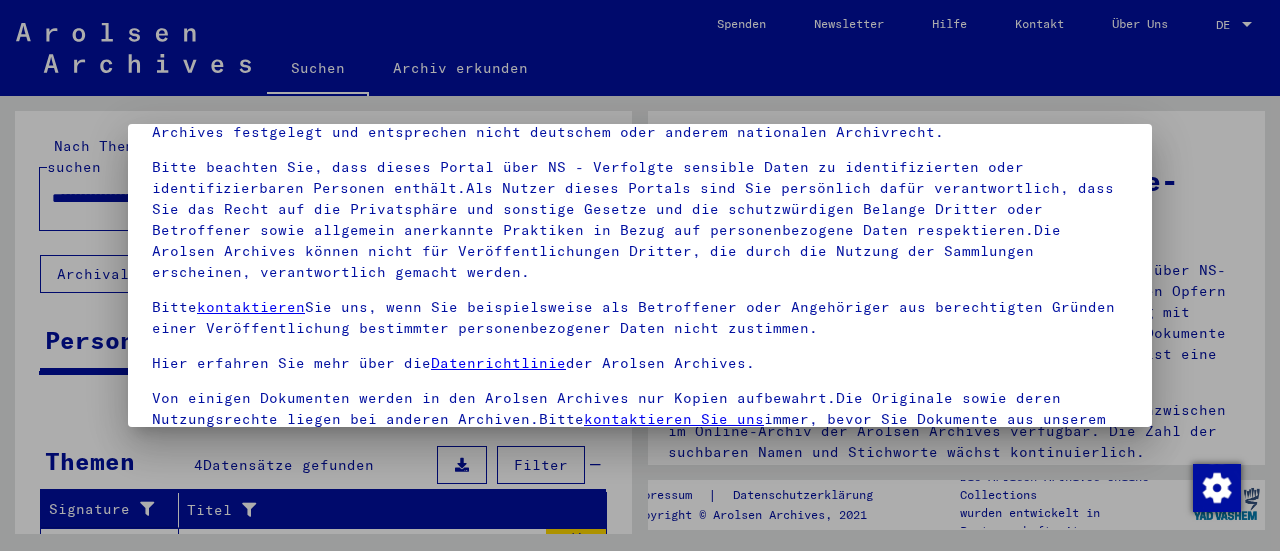 scroll, scrollTop: 155, scrollLeft: 0, axis: vertical 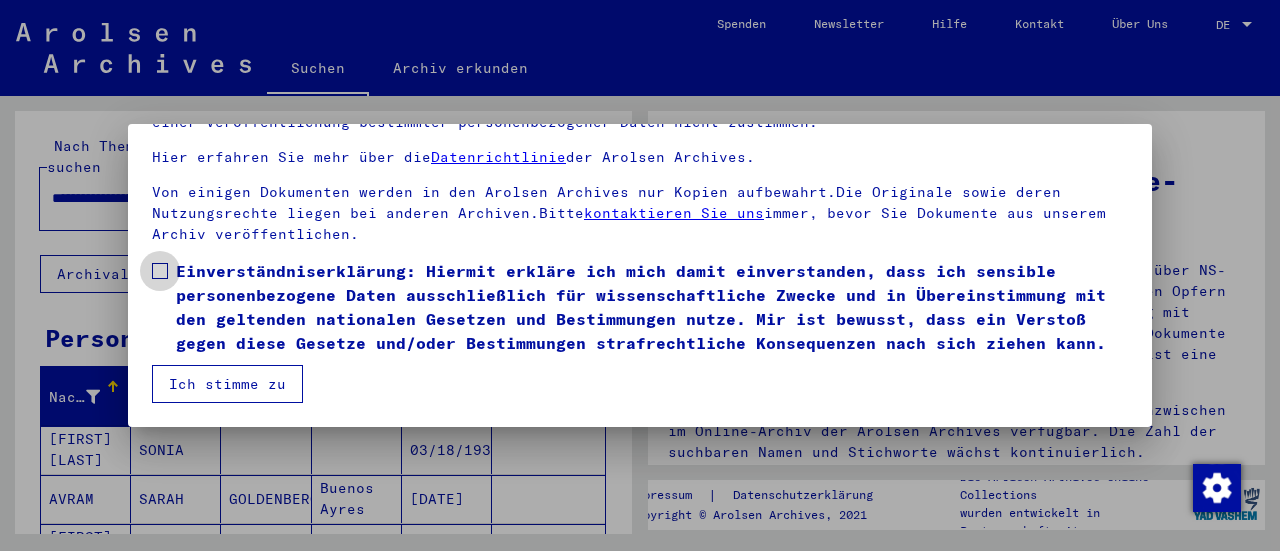 click on "Einverständniserklärung: Hiermit erkläre ich mich damit einverstanden, dass ich sensible personenbezogene Daten ausschließlich für wissenschaftliche Zwecke und in Übereinstimmung mit den geltenden nationalen Gesetzen und Bestimmungen nutze. Mir ist bewusst, dass ein Verstoß gegen diese Gesetze und/oder Bestimmungen strafrechtliche Konsequenzen nach sich ziehen kann." at bounding box center (640, 307) 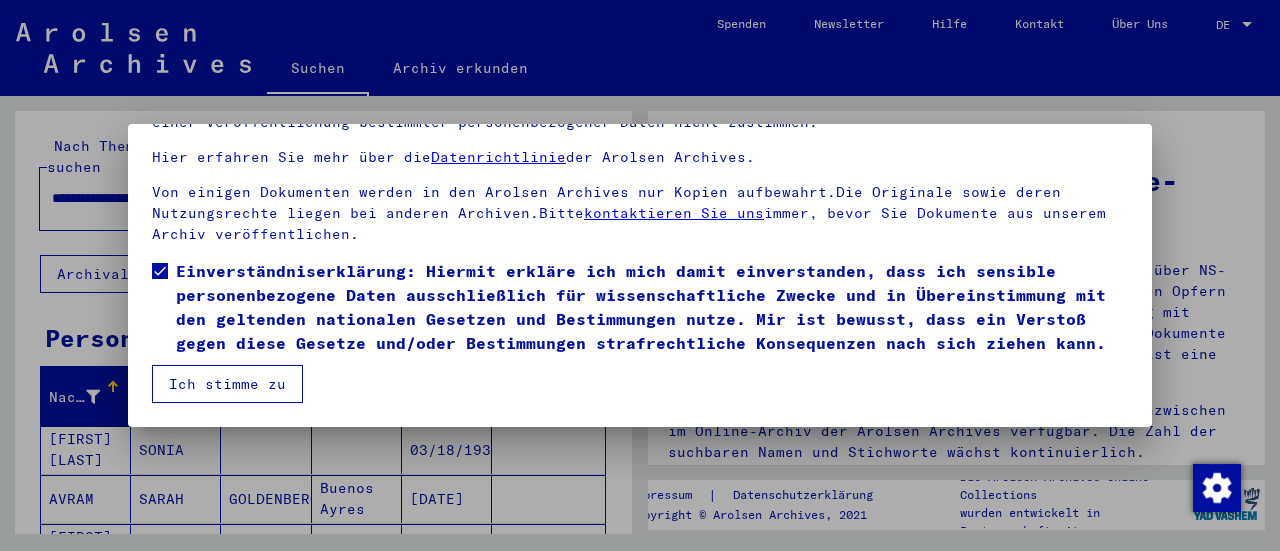click on "Ich stimme zu" at bounding box center [227, 384] 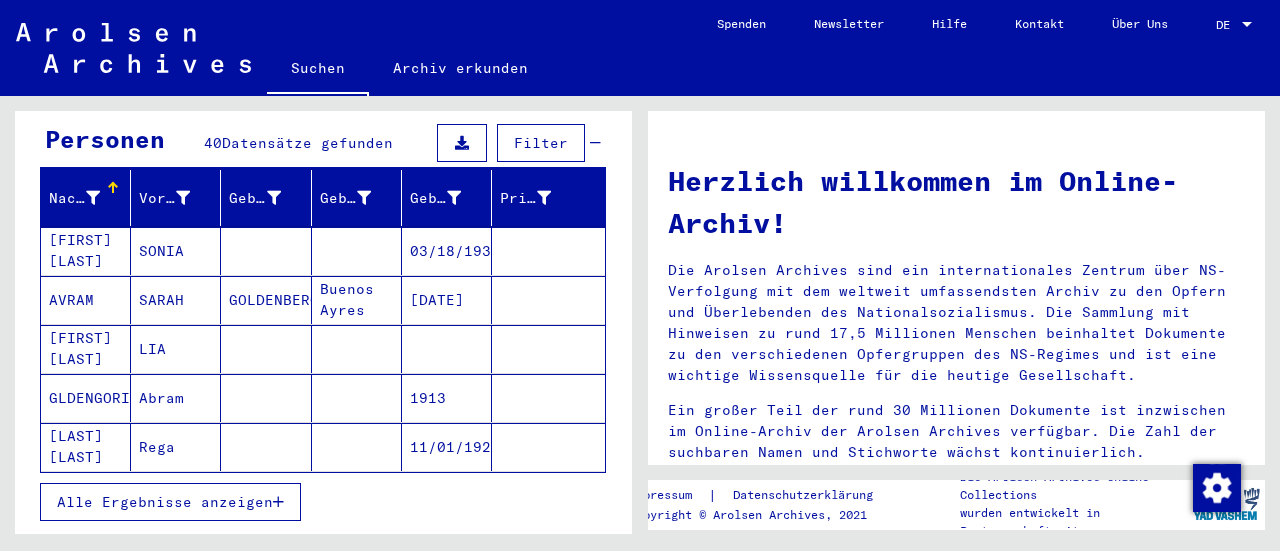 scroll, scrollTop: 242, scrollLeft: 0, axis: vertical 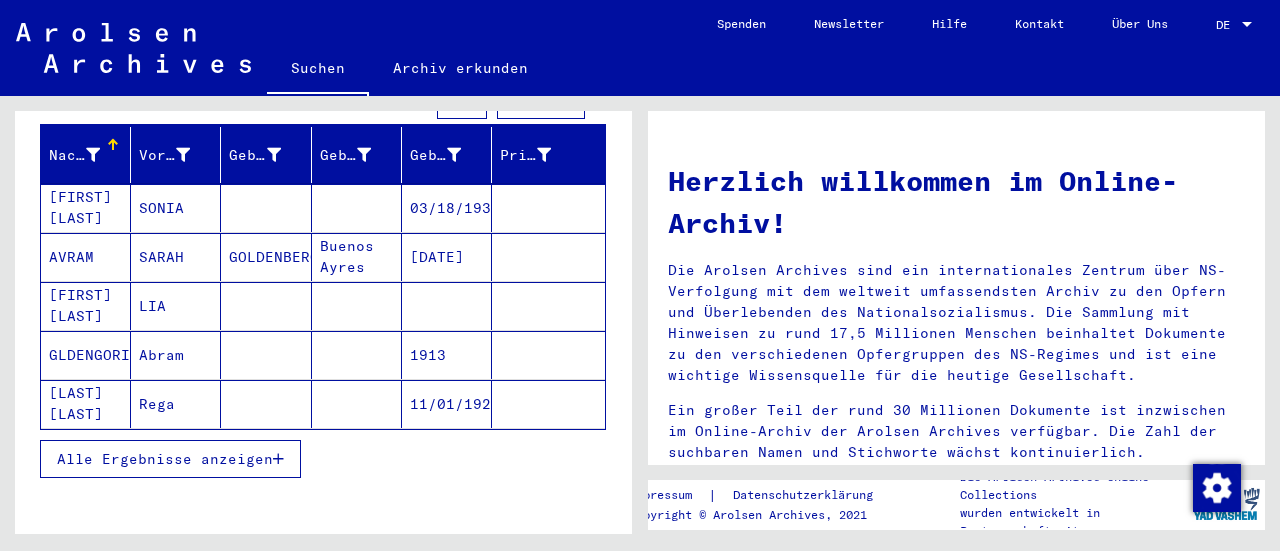 click on "Alle Ergebnisse anzeigen" at bounding box center (165, 459) 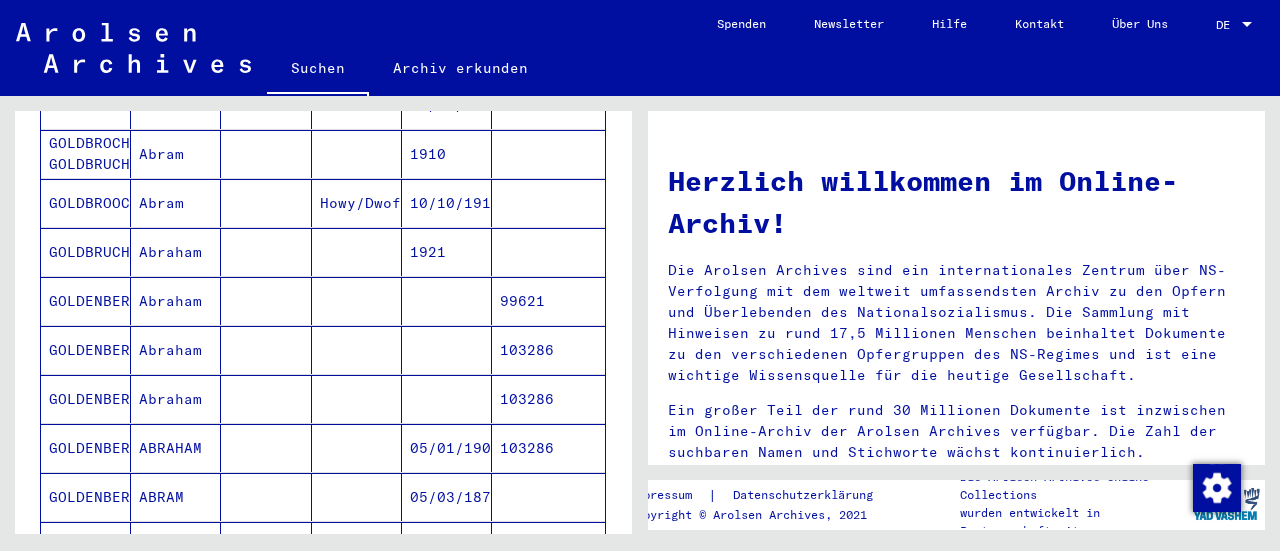 scroll, scrollTop: 1038, scrollLeft: 0, axis: vertical 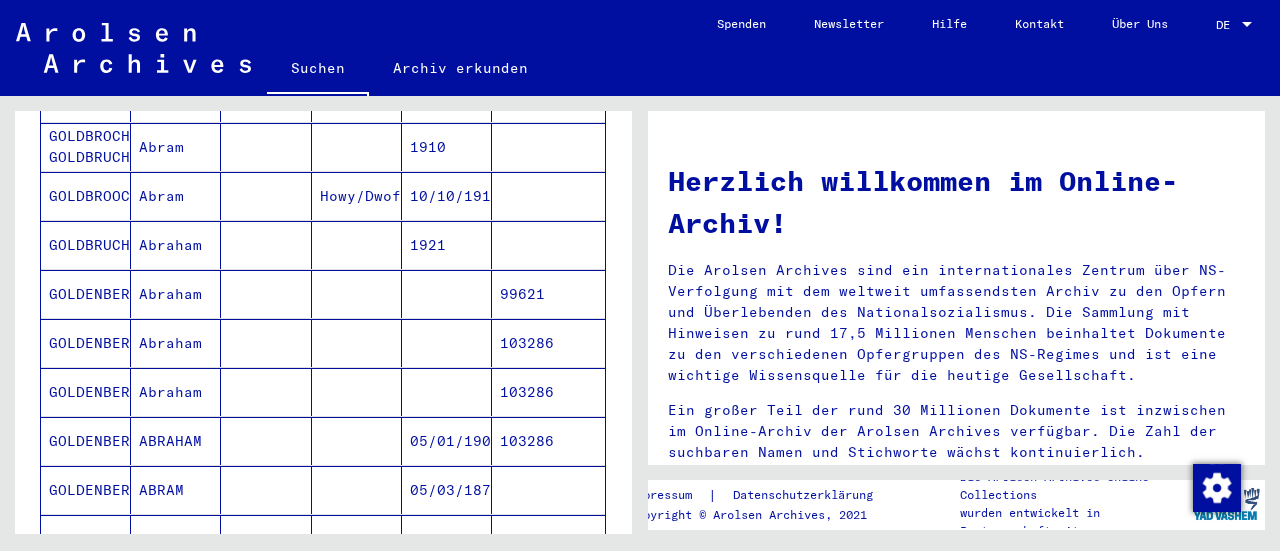 click on "05/01/1907" at bounding box center (447, 490) 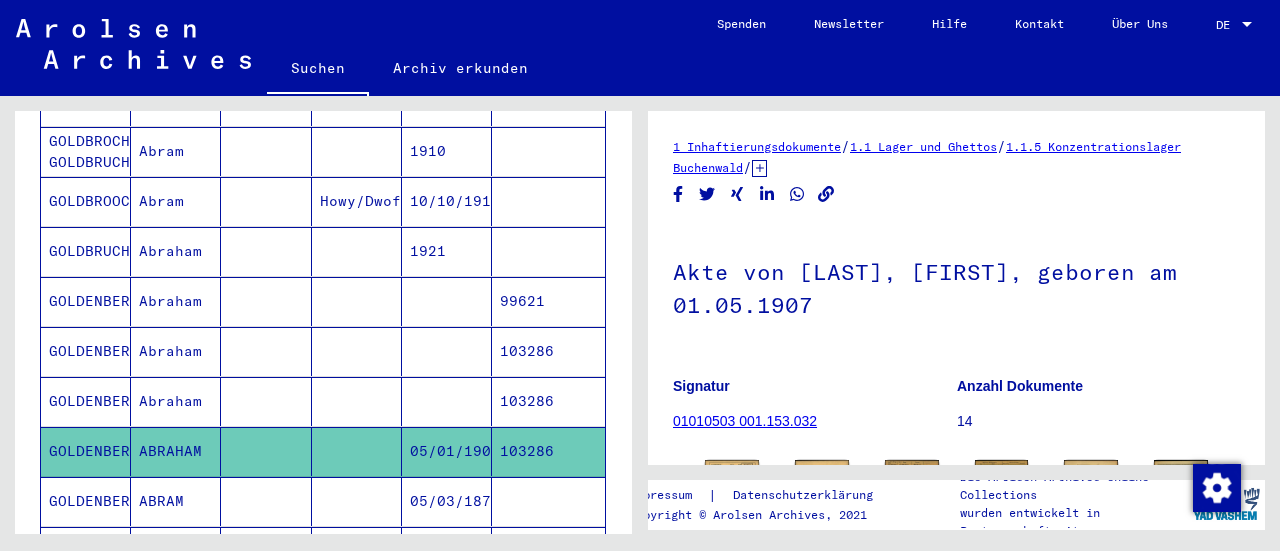 scroll, scrollTop: 0, scrollLeft: 0, axis: both 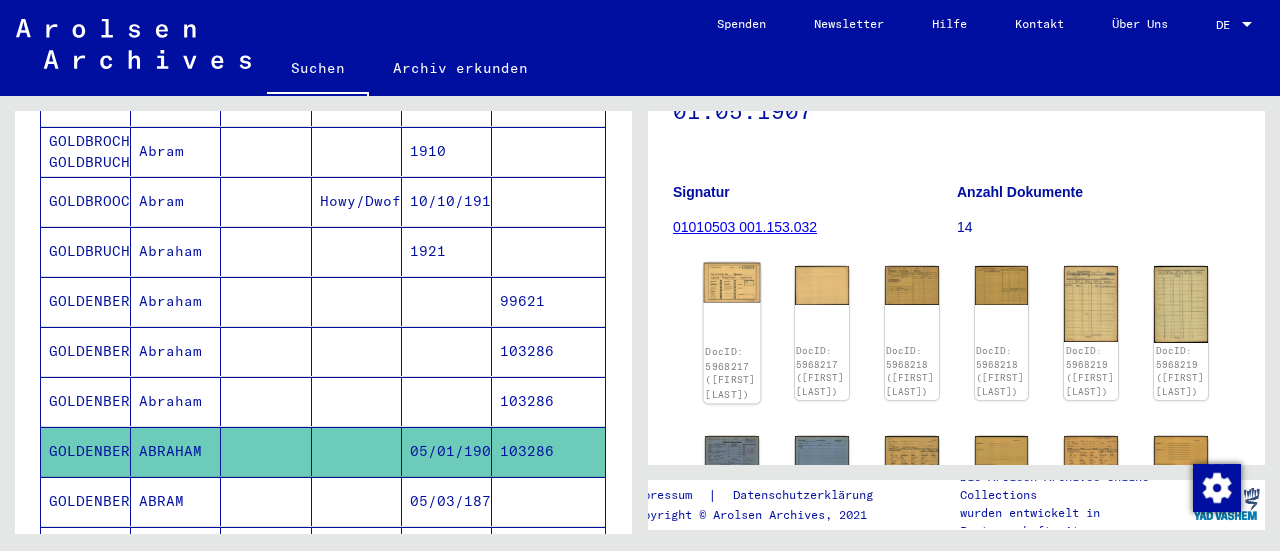 click 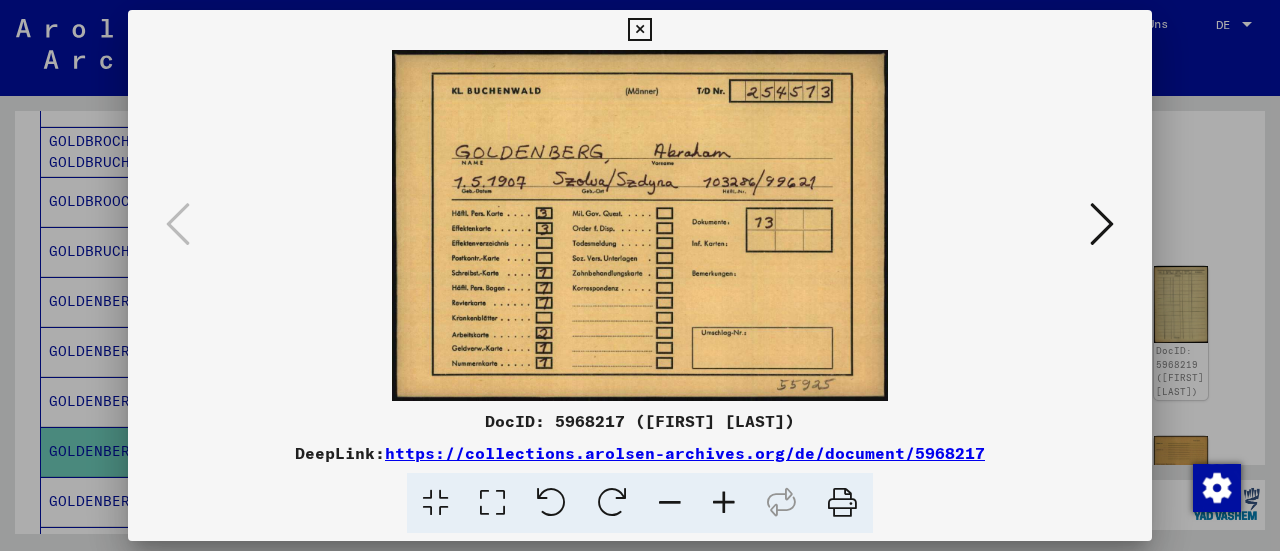 click at bounding box center (1102, 224) 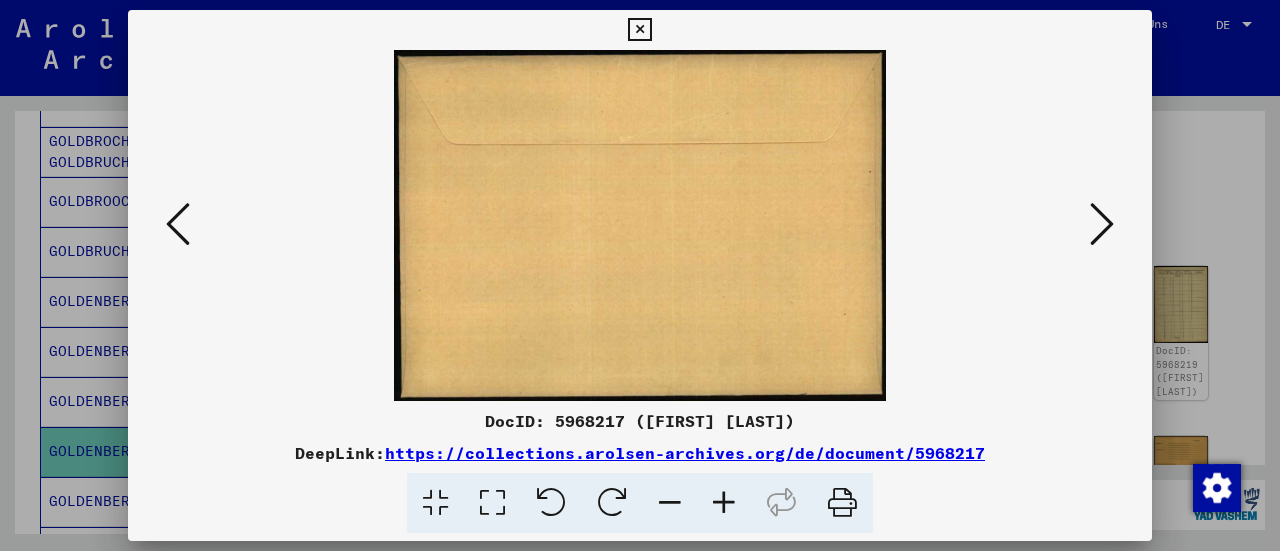 click at bounding box center (1102, 224) 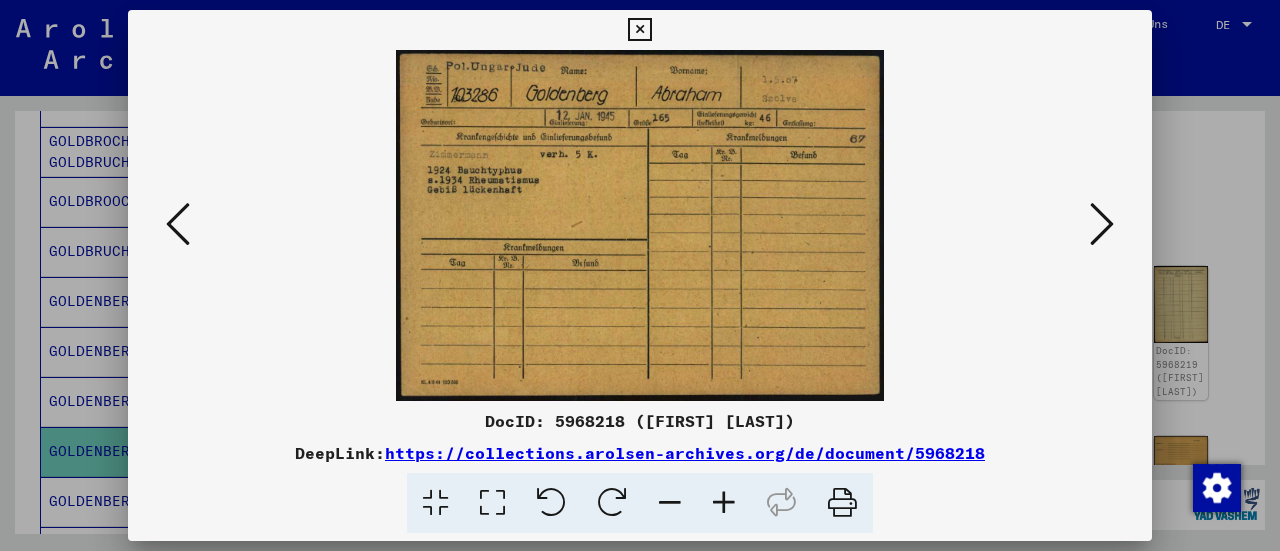 click at bounding box center (1102, 224) 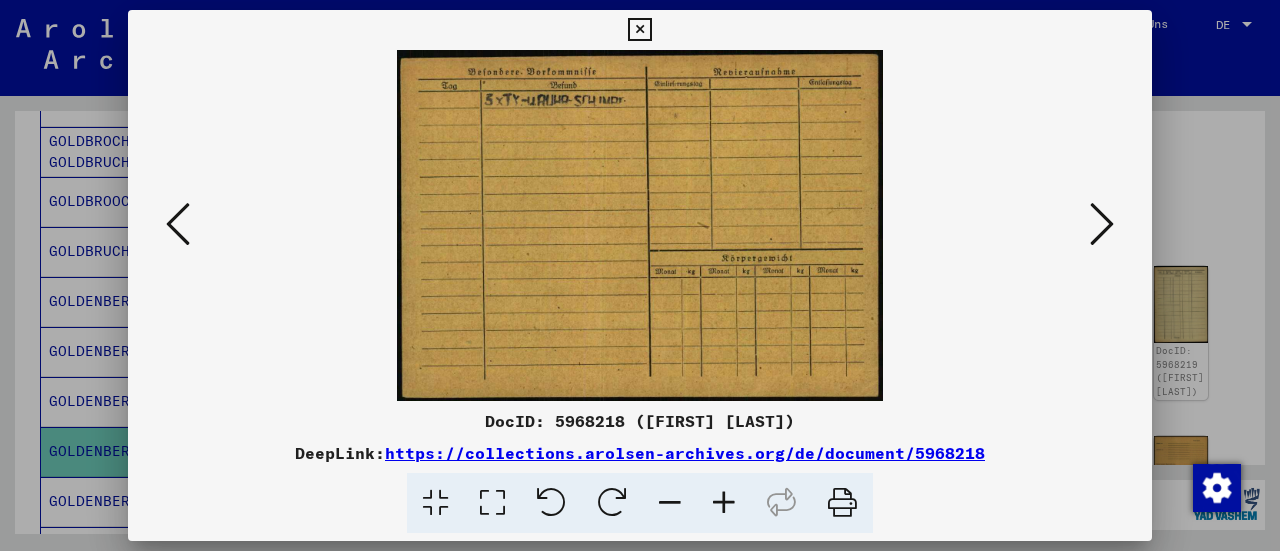 click at bounding box center [1102, 224] 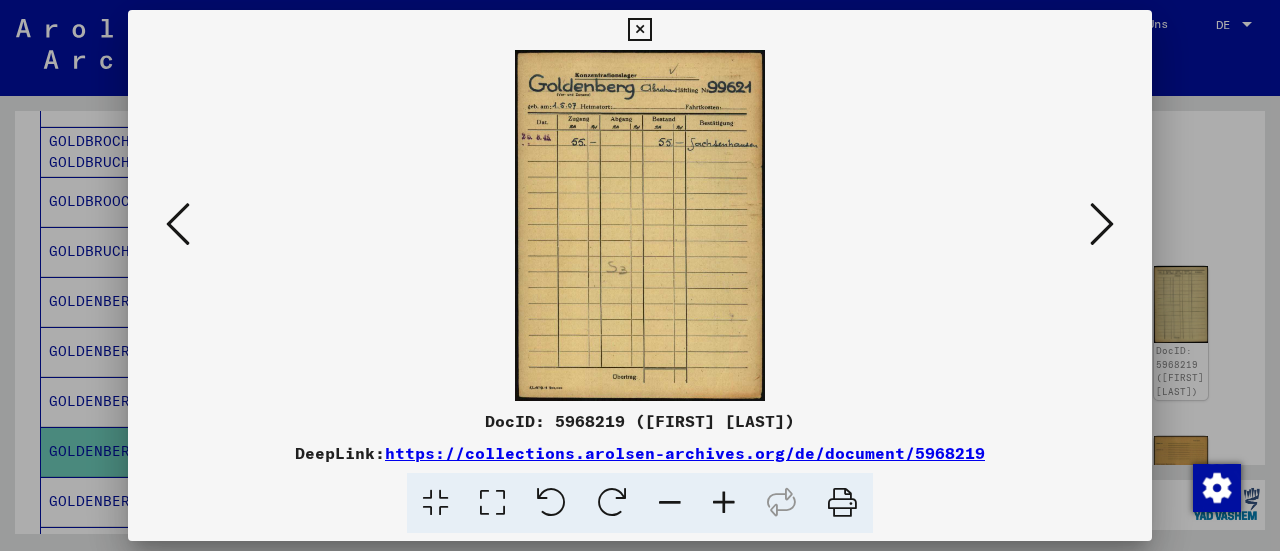 click at bounding box center [639, 30] 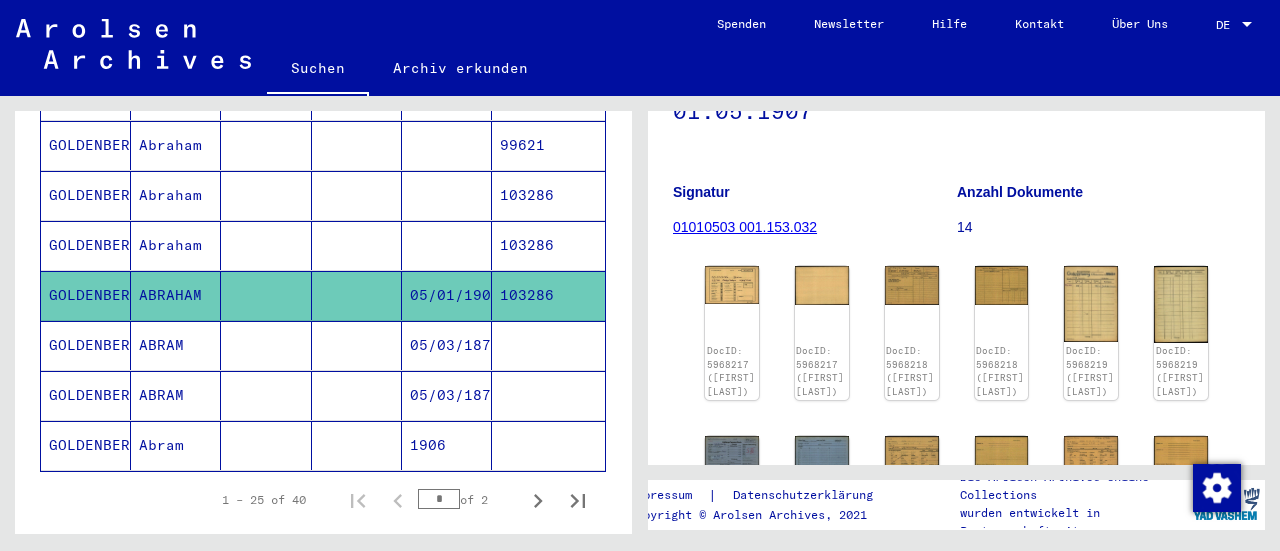 scroll, scrollTop: 1220, scrollLeft: 0, axis: vertical 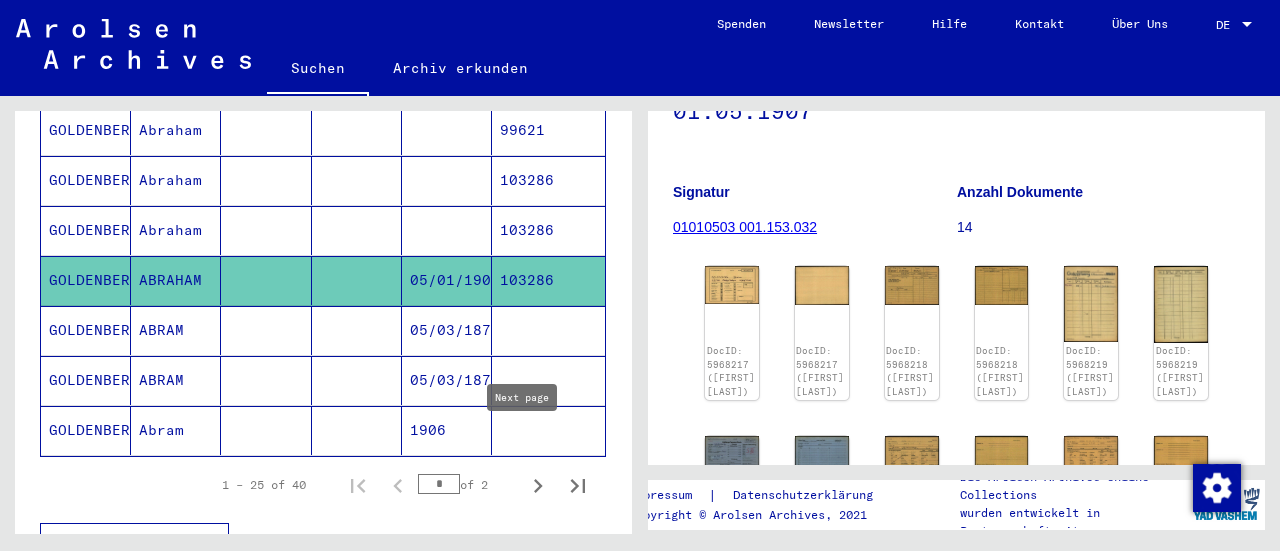 click 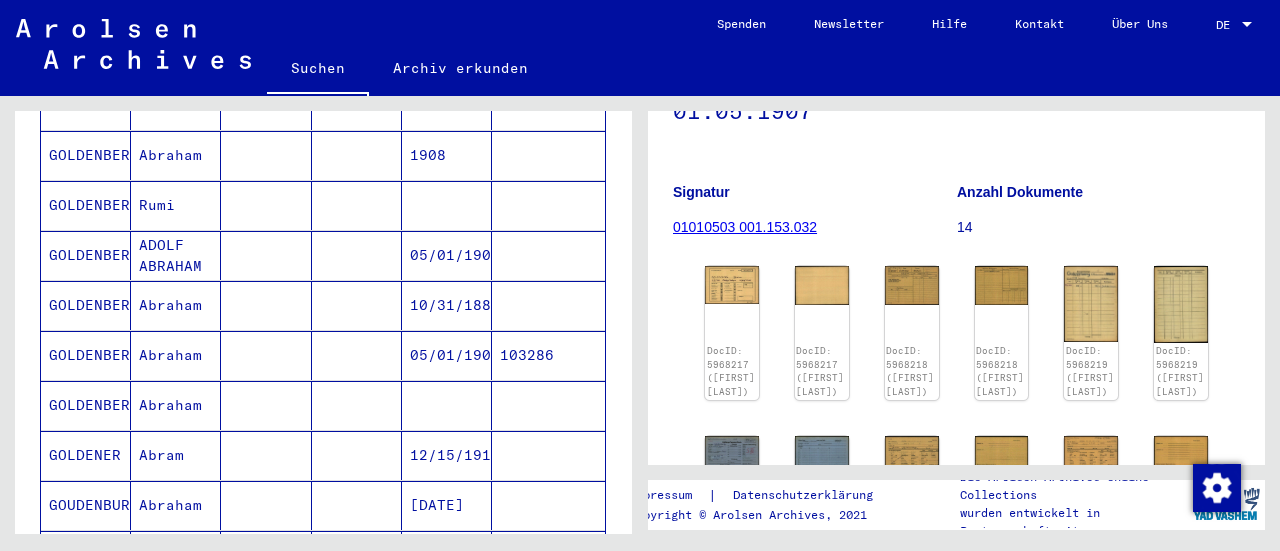scroll, scrollTop: 490, scrollLeft: 0, axis: vertical 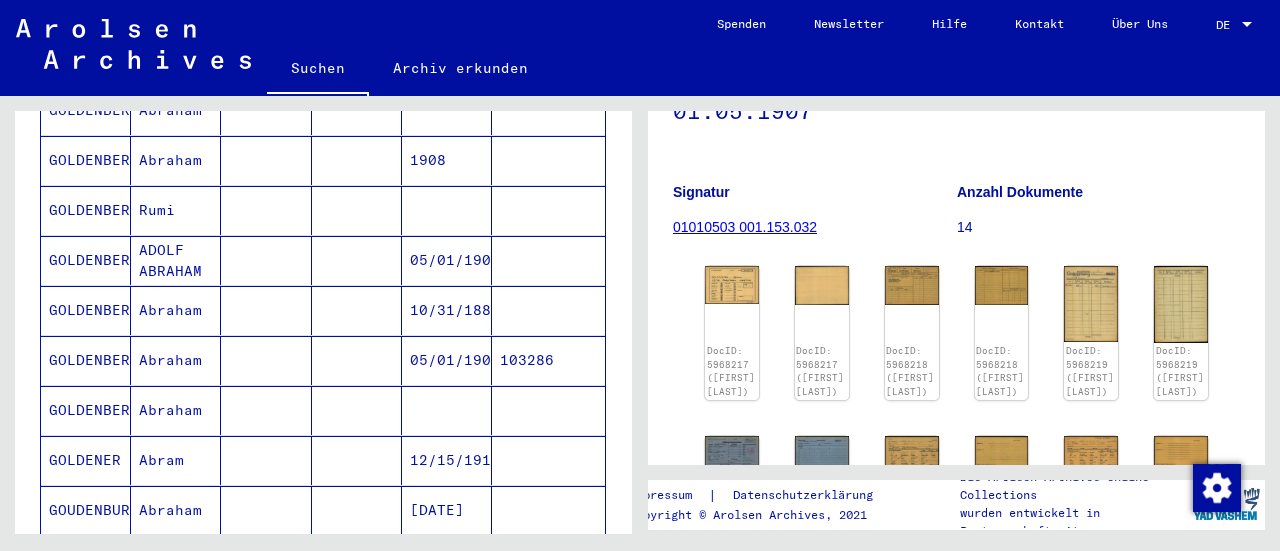 click on "05/01/1907" at bounding box center [447, 410] 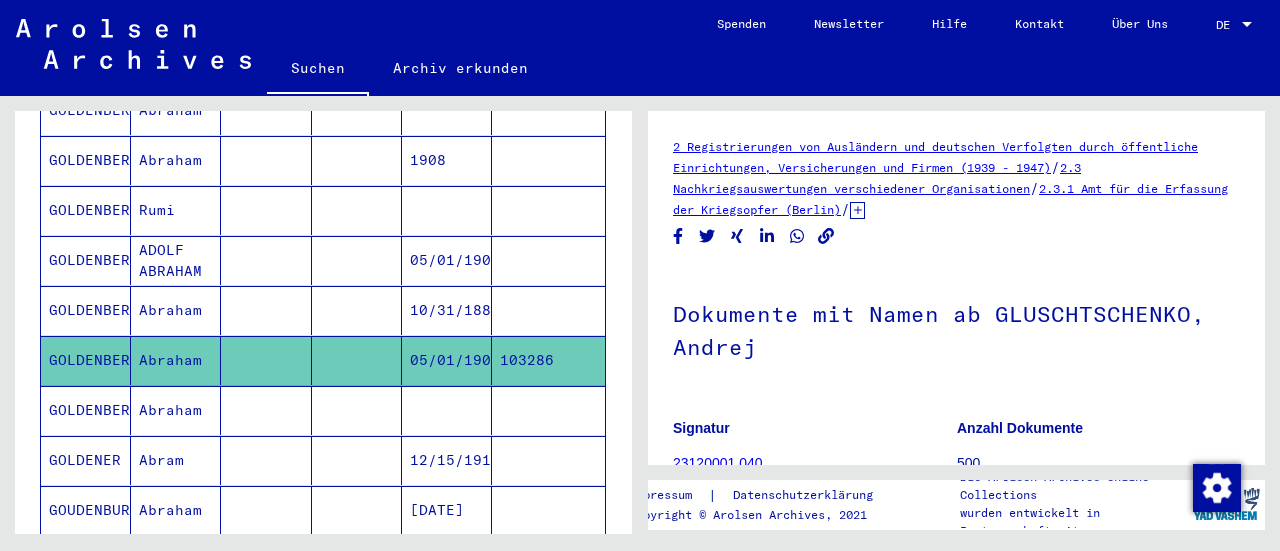 scroll, scrollTop: 0, scrollLeft: 0, axis: both 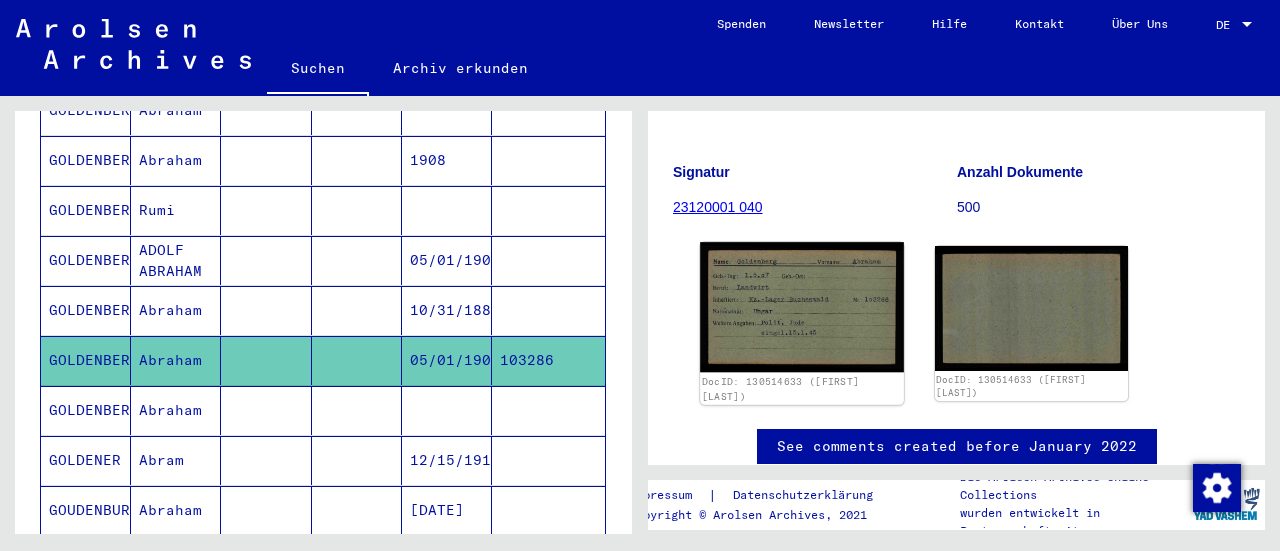 click 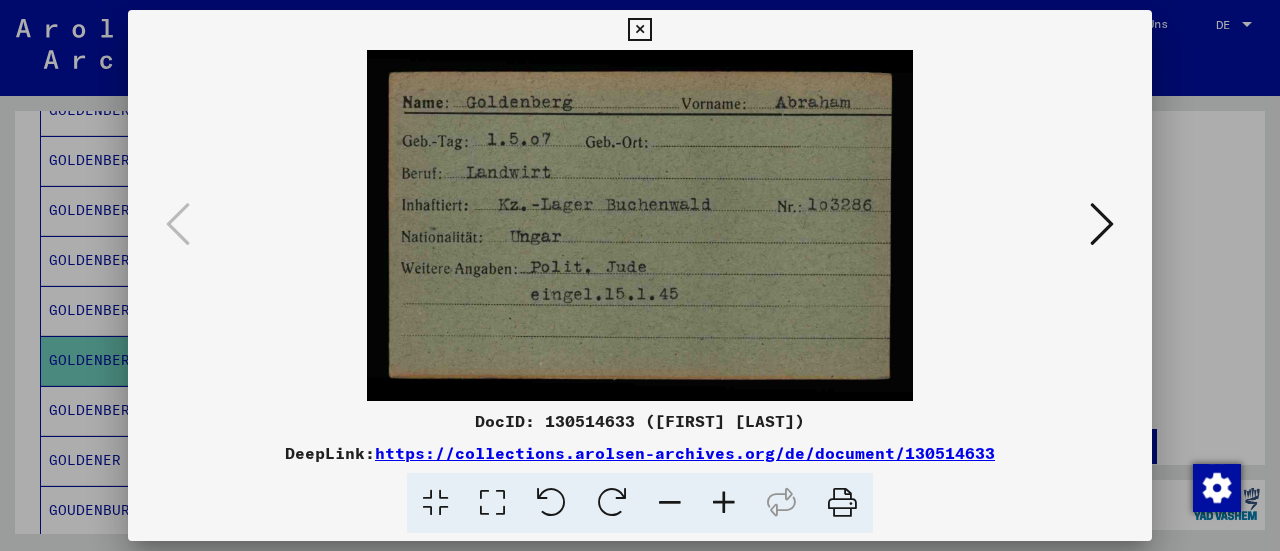 click at bounding box center (639, 30) 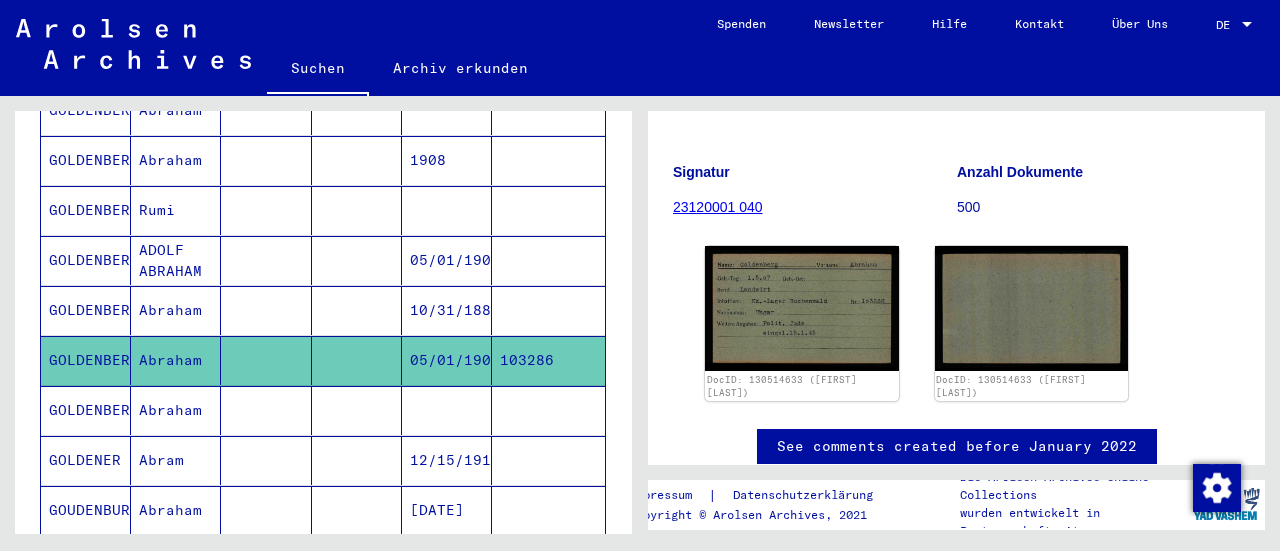 click on "05/01/1908" at bounding box center (447, 310) 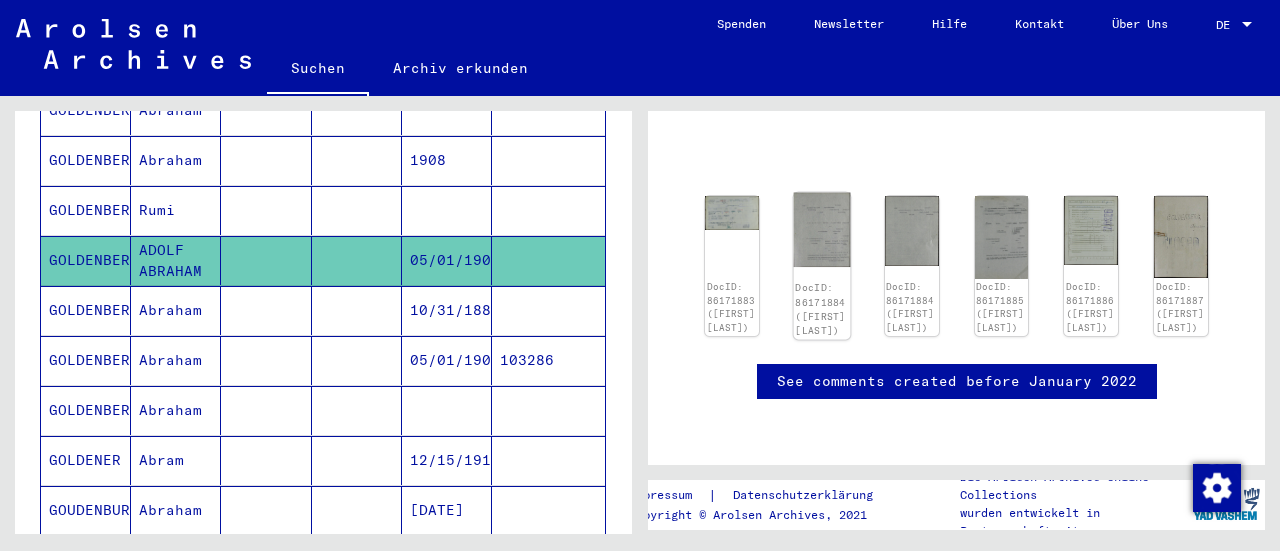 click 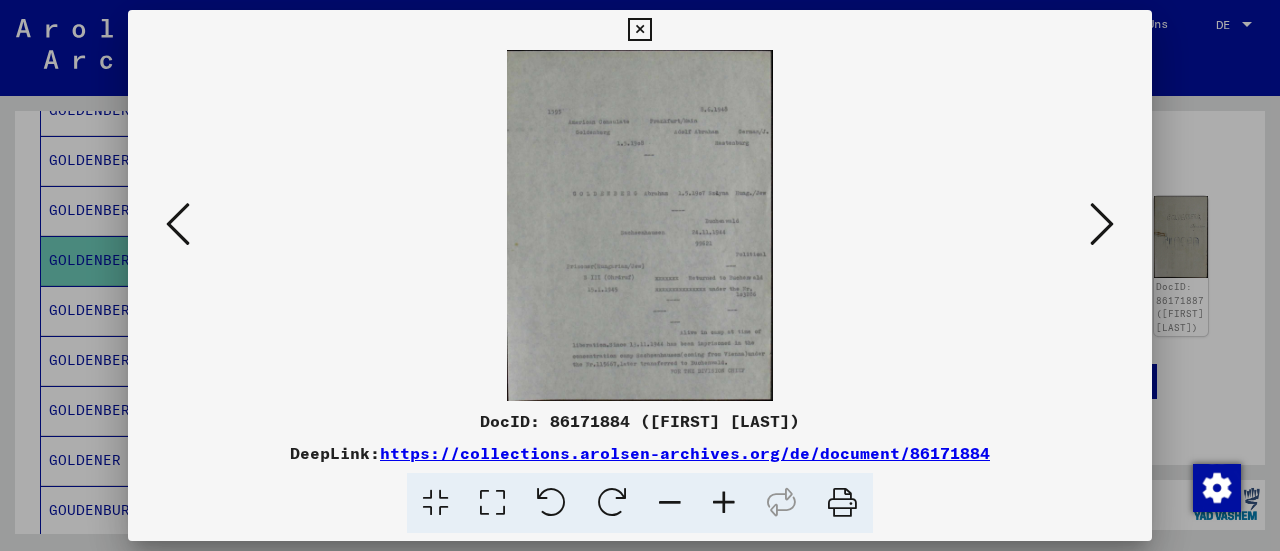 click at bounding box center (724, 503) 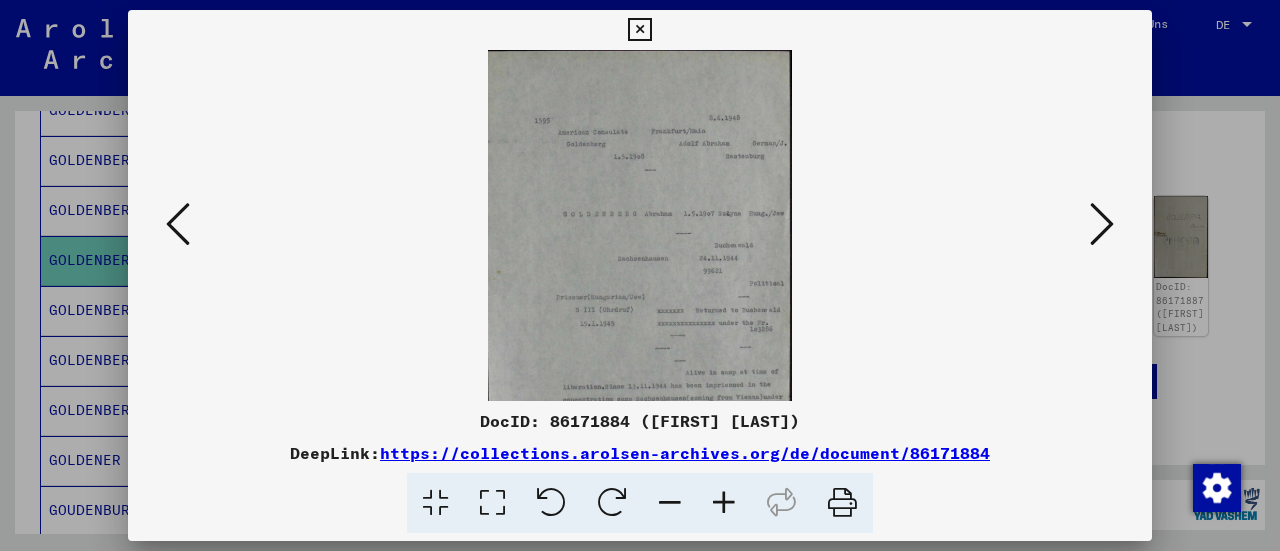 click at bounding box center (724, 503) 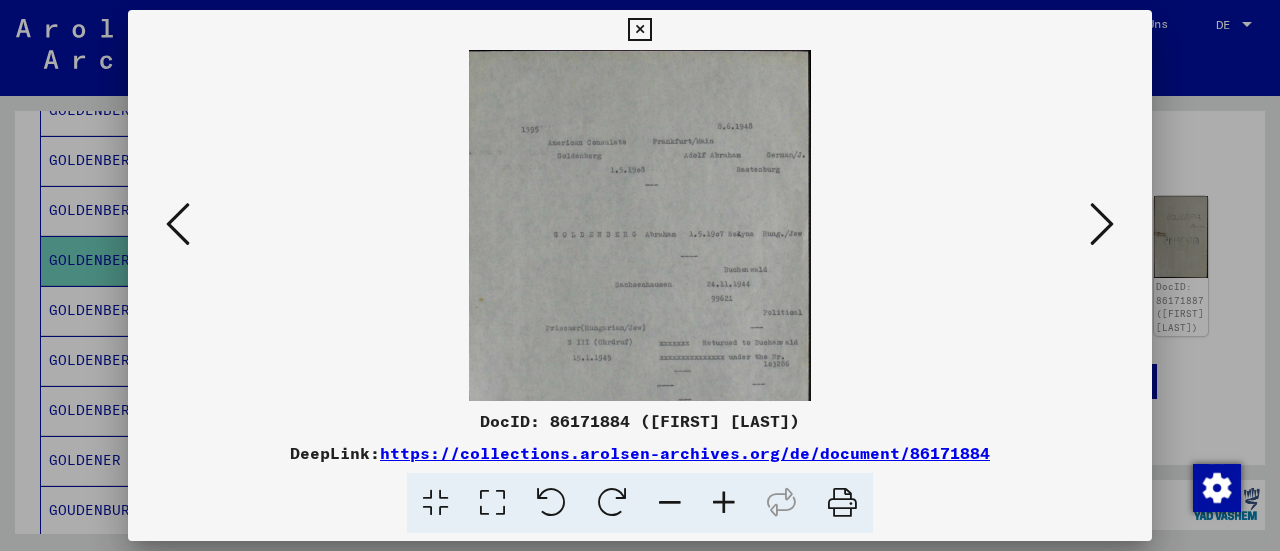 click at bounding box center [724, 503] 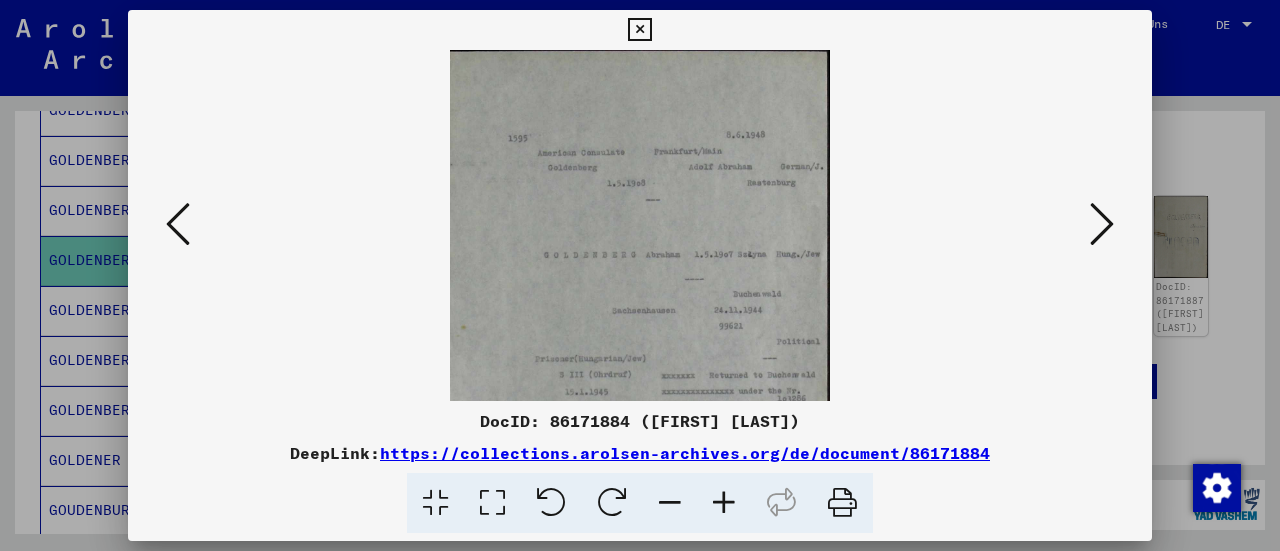 click at bounding box center [724, 503] 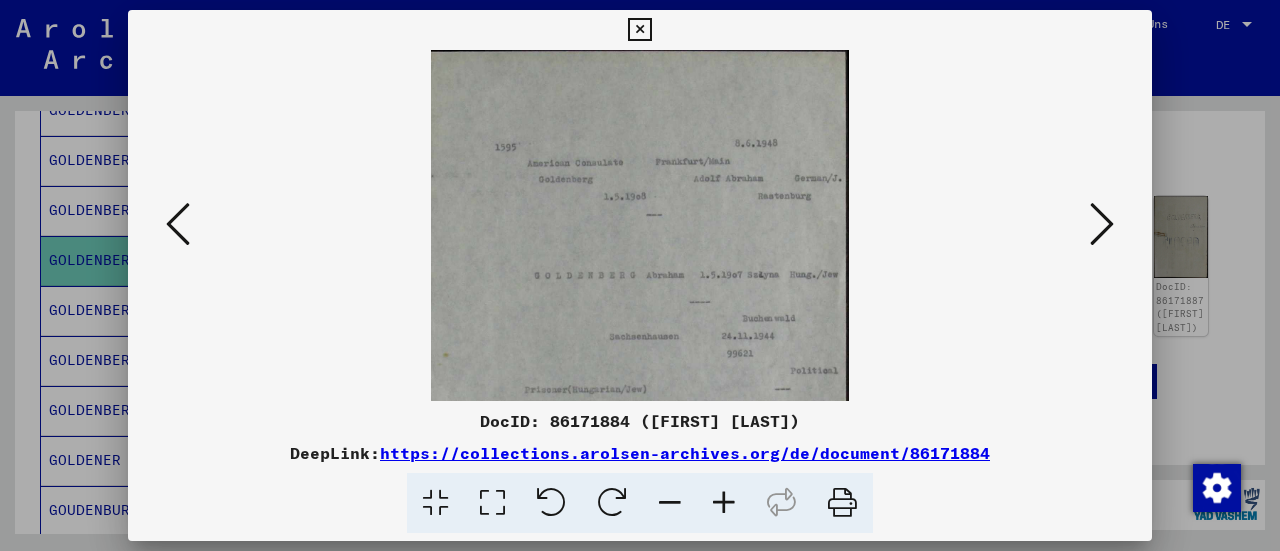 click at bounding box center (724, 503) 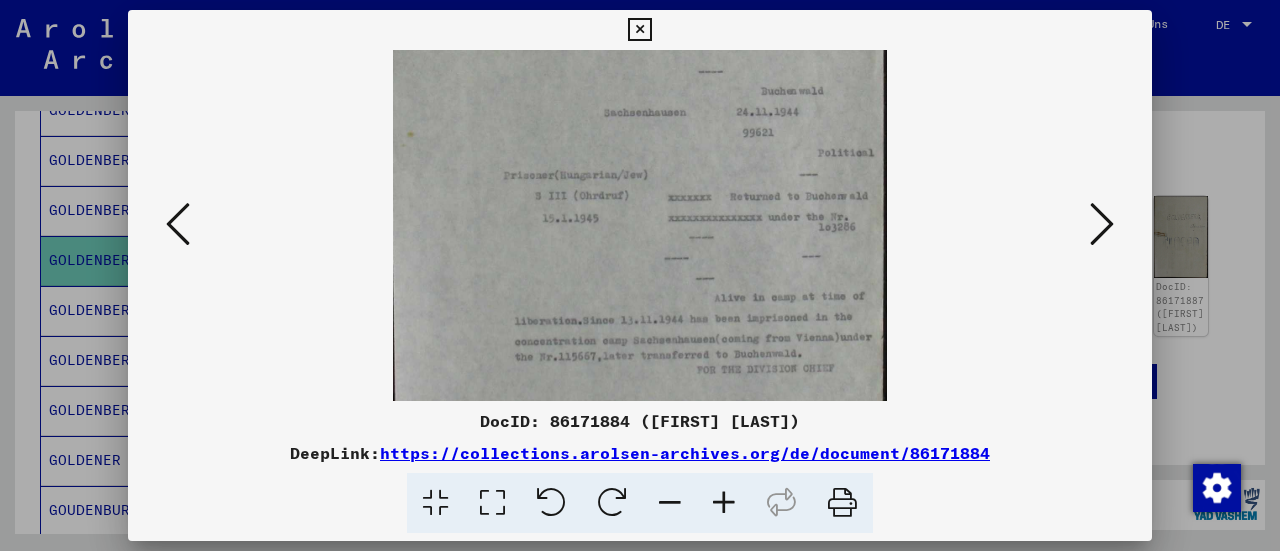 scroll, scrollTop: 300, scrollLeft: 0, axis: vertical 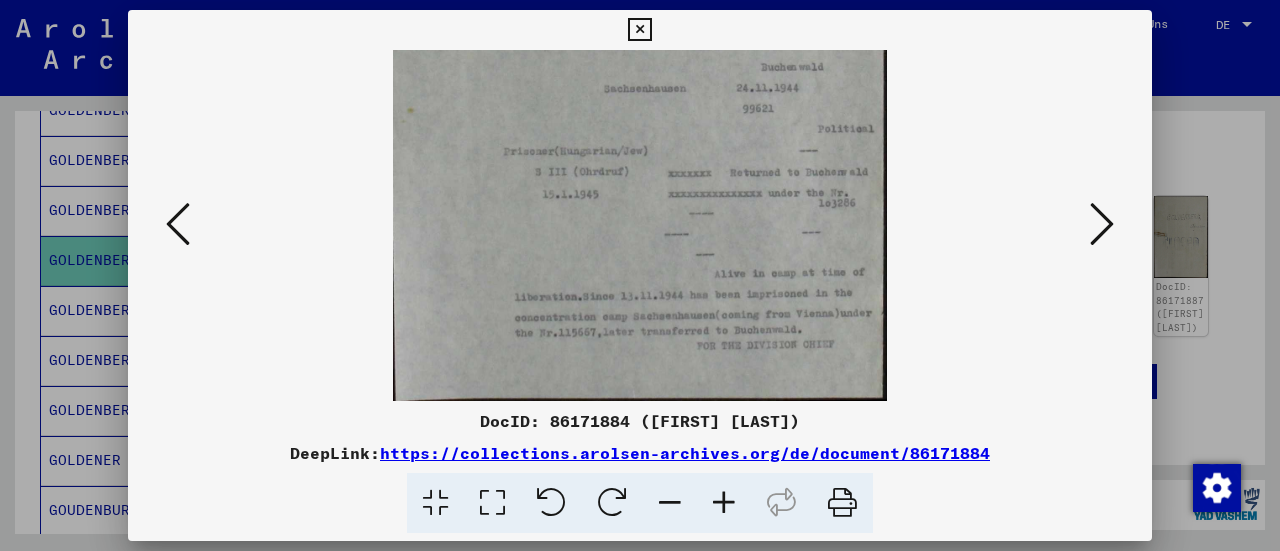 drag, startPoint x: 700, startPoint y: 359, endPoint x: 654, endPoint y: 65, distance: 297.57687 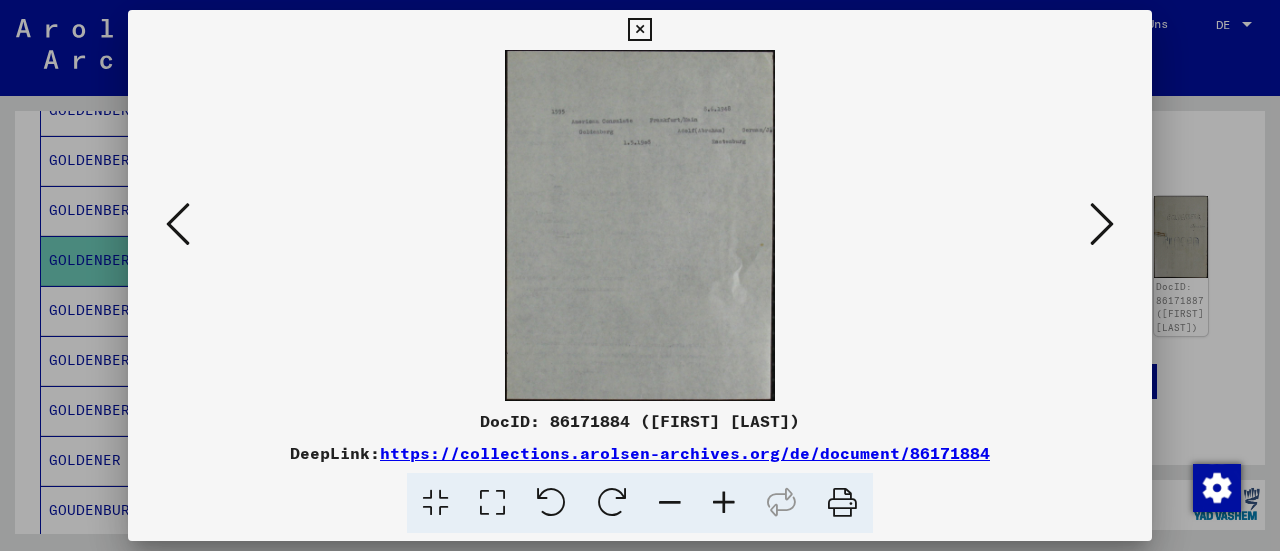 click at bounding box center (639, 30) 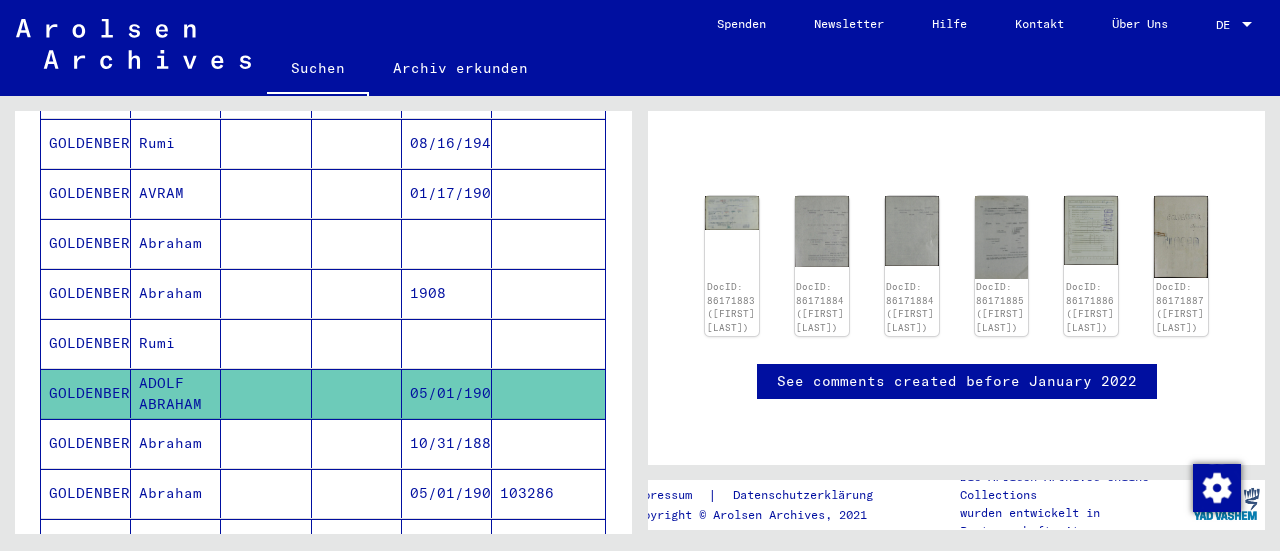 scroll, scrollTop: 277, scrollLeft: 0, axis: vertical 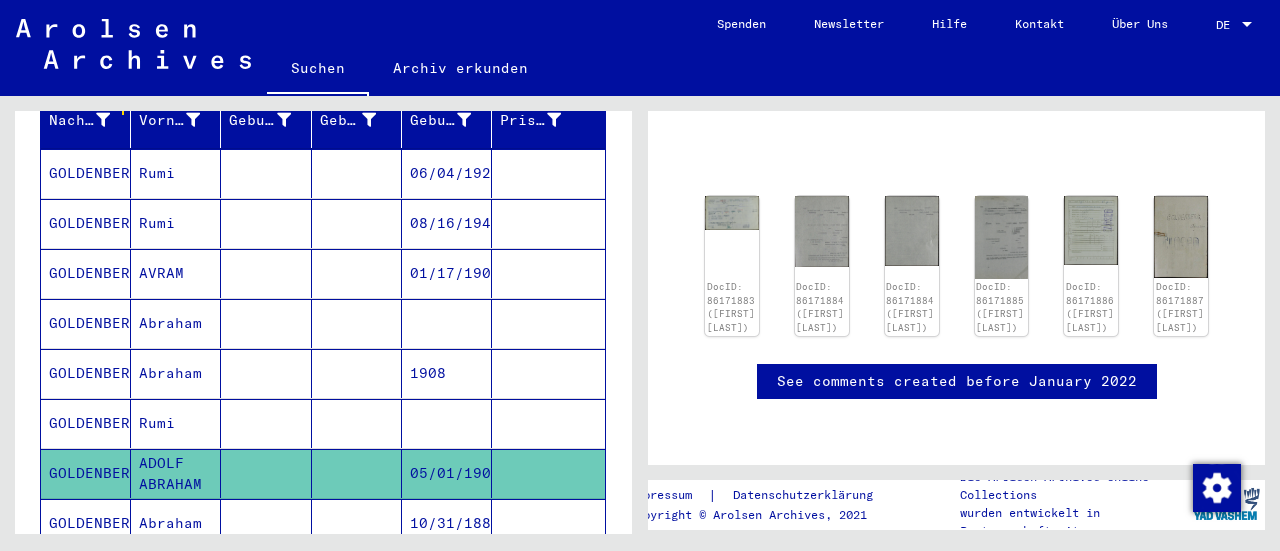 click on "1908" at bounding box center [447, 423] 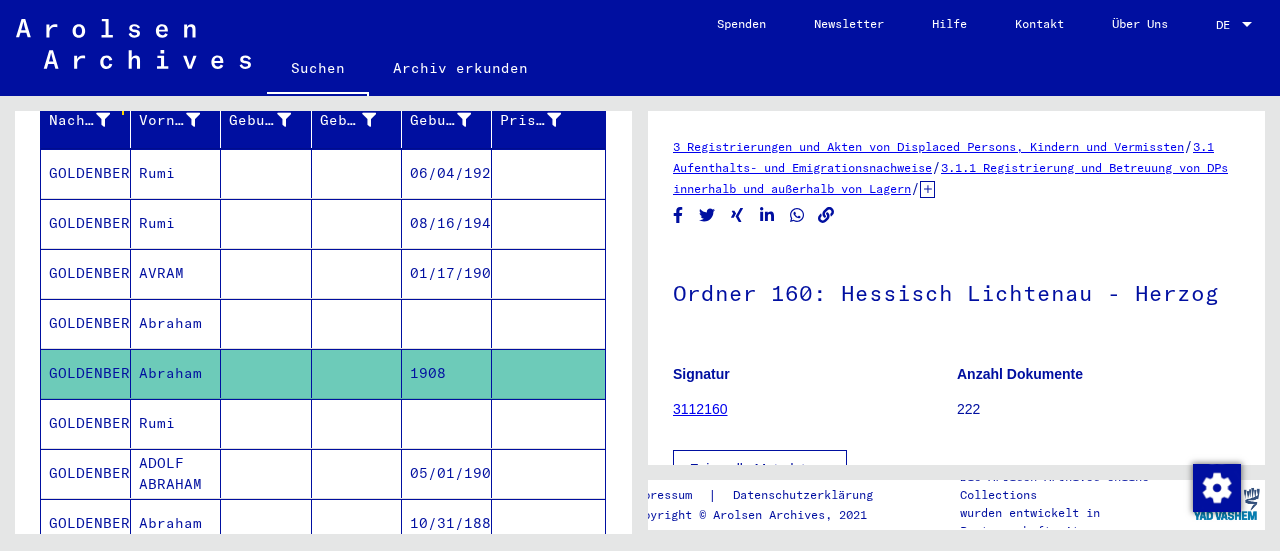 scroll, scrollTop: 0, scrollLeft: 0, axis: both 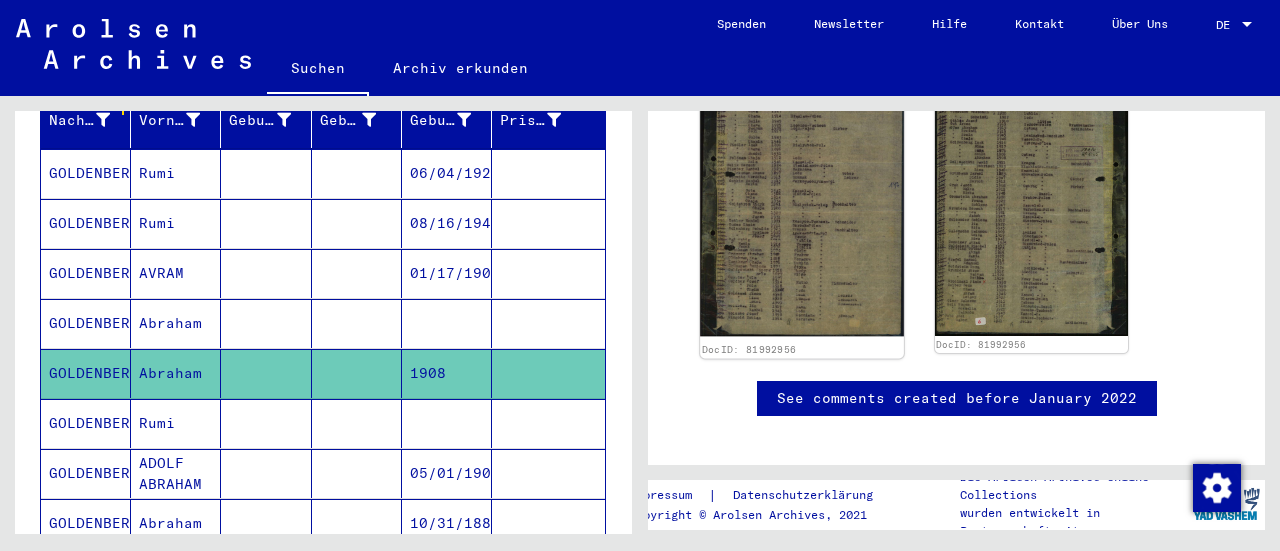 click 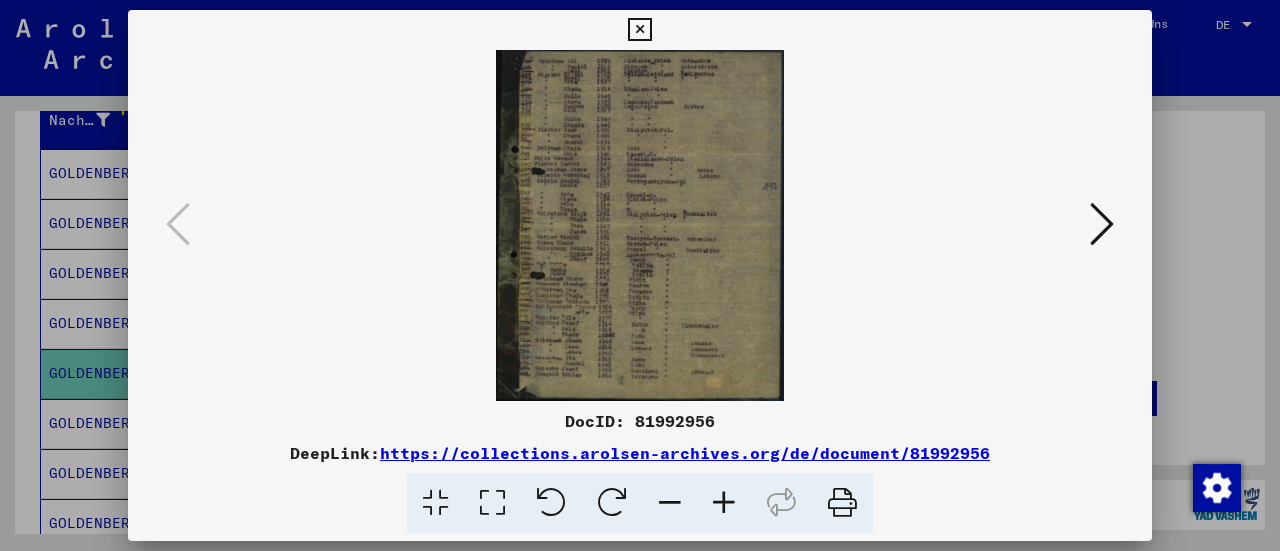 click at bounding box center (724, 503) 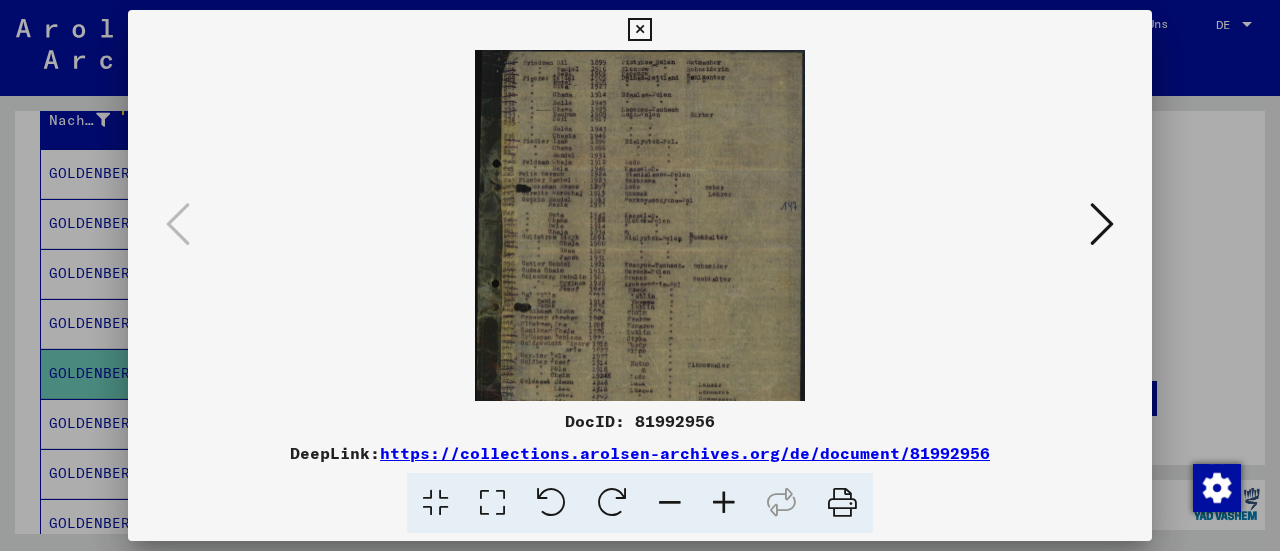 click at bounding box center (724, 503) 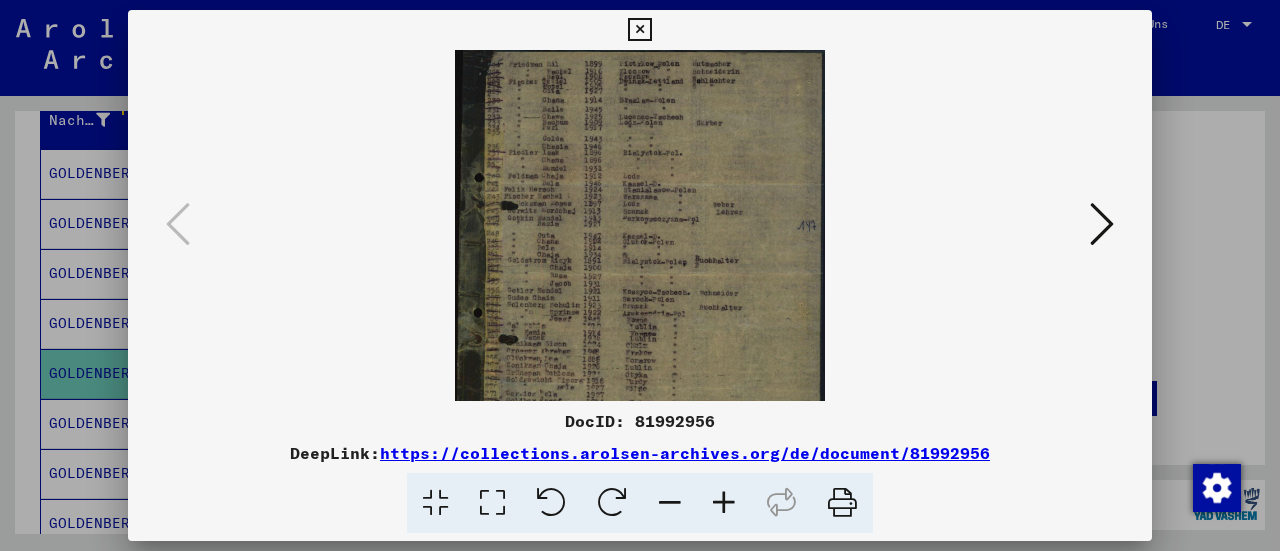 click at bounding box center [724, 503] 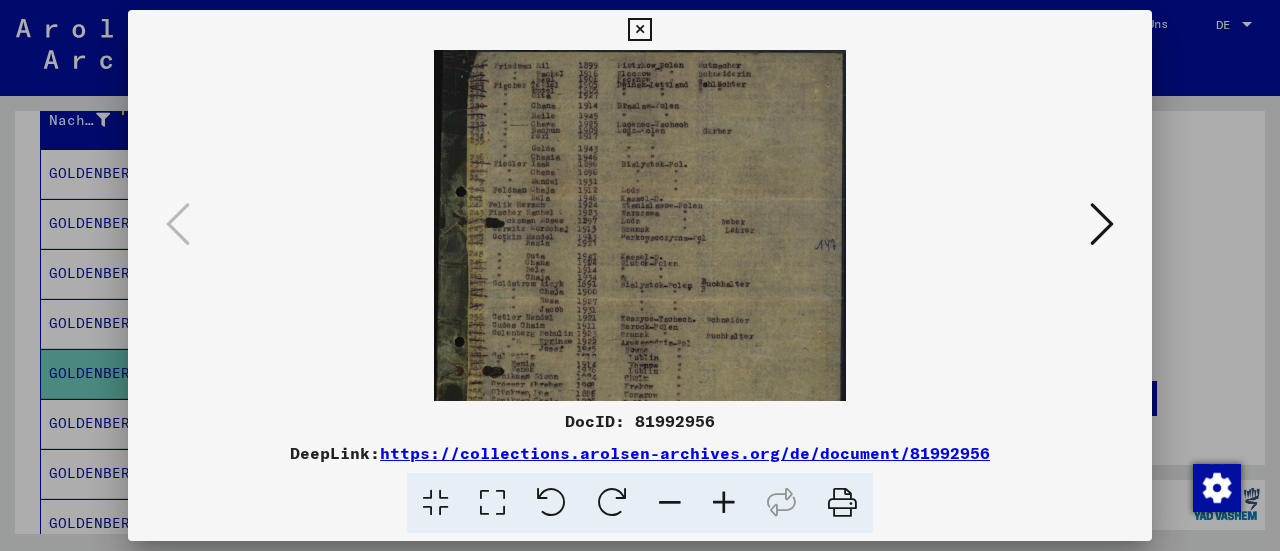 click at bounding box center (724, 503) 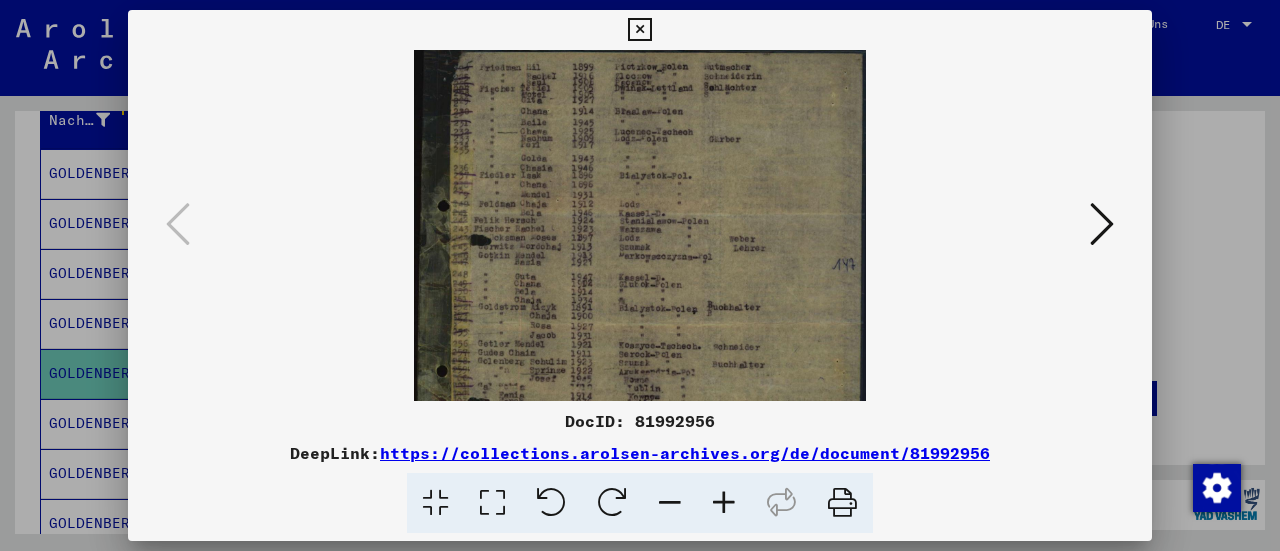 click at bounding box center [724, 503] 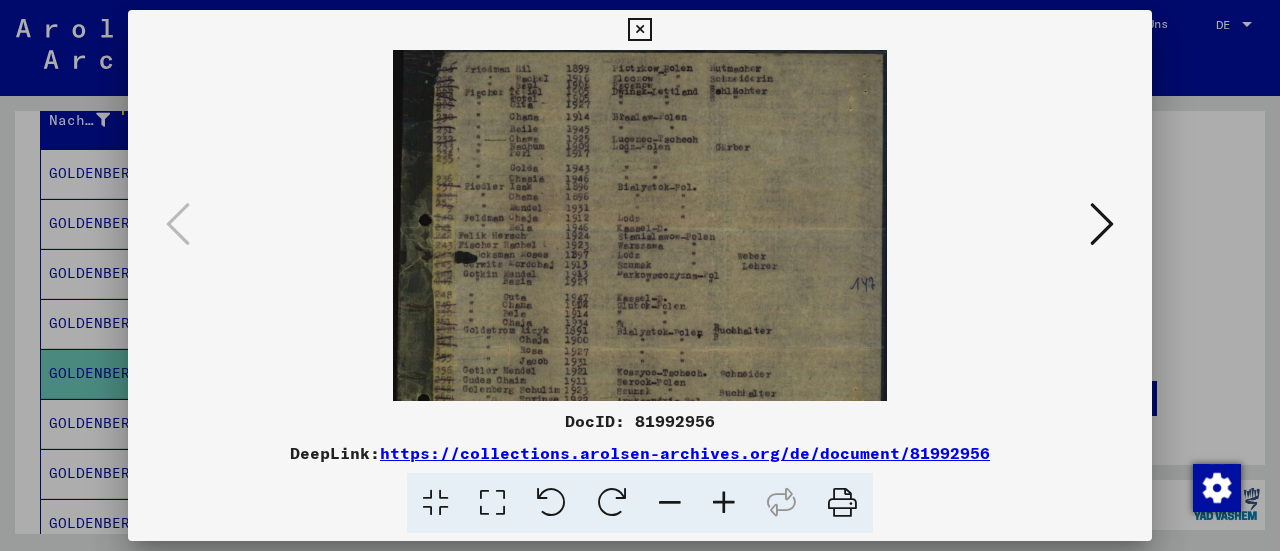 click at bounding box center [724, 503] 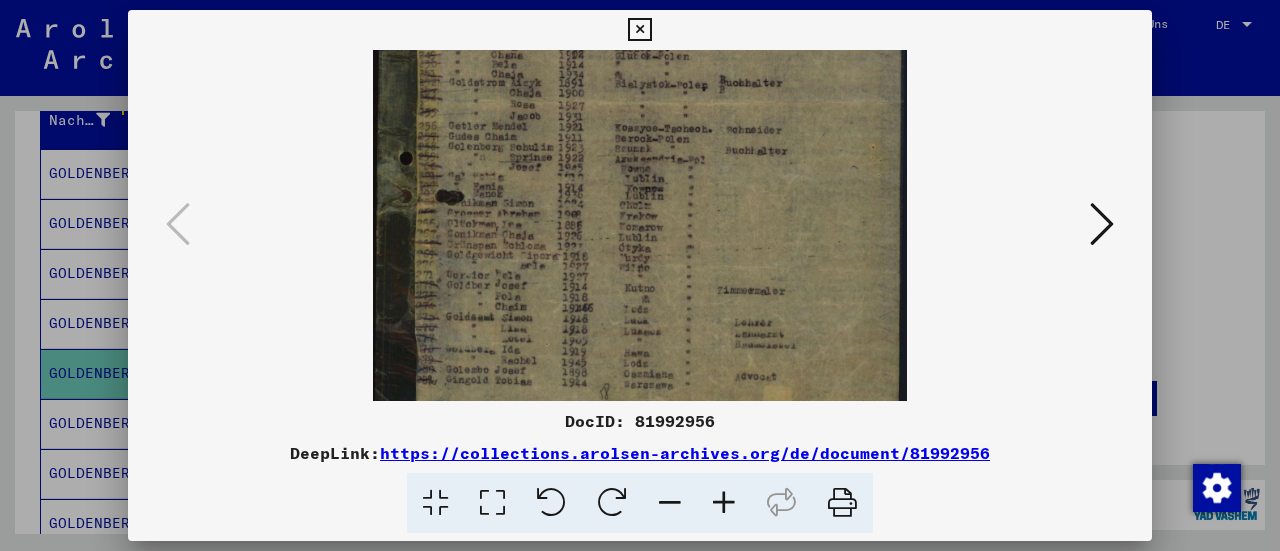scroll, scrollTop: 300, scrollLeft: 0, axis: vertical 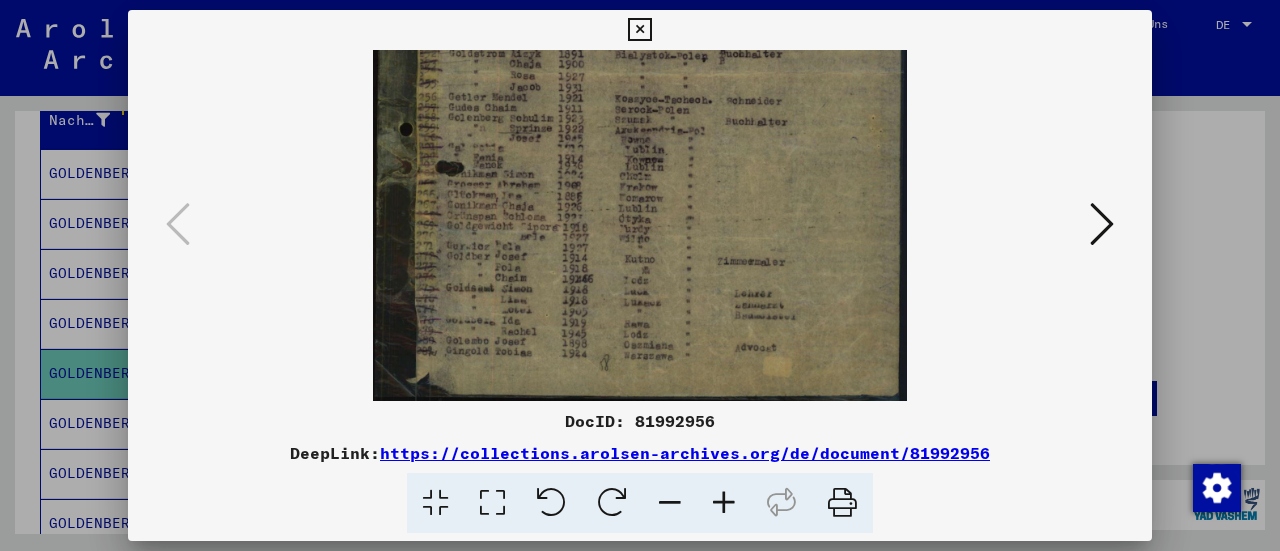 drag, startPoint x: 596, startPoint y: 321, endPoint x: 572, endPoint y: 22, distance: 299.96167 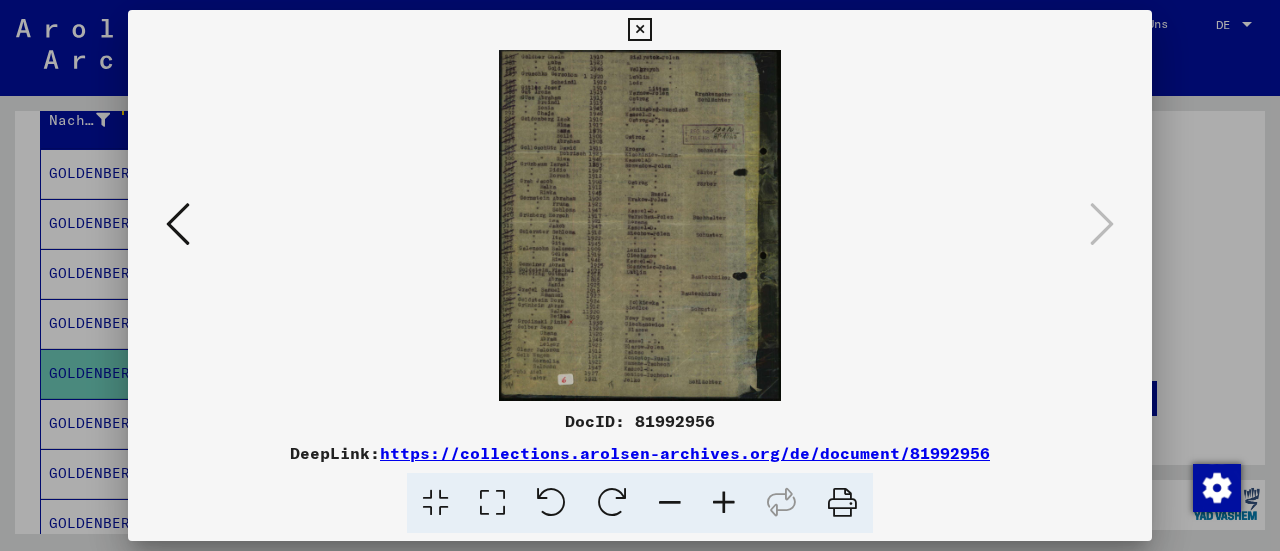 scroll, scrollTop: 0, scrollLeft: 0, axis: both 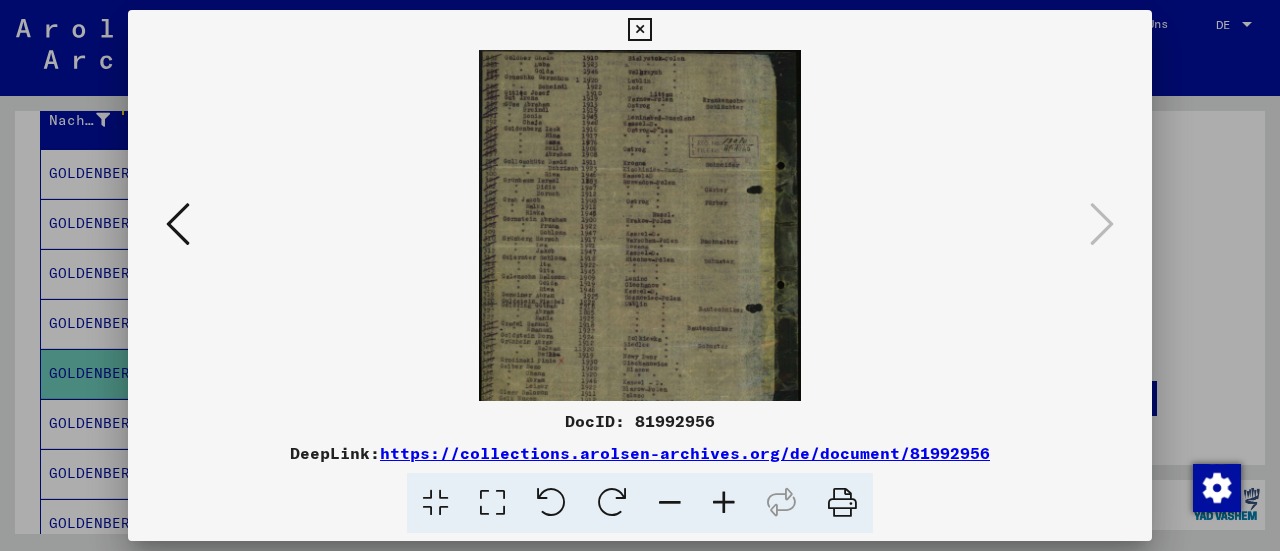 click at bounding box center (724, 503) 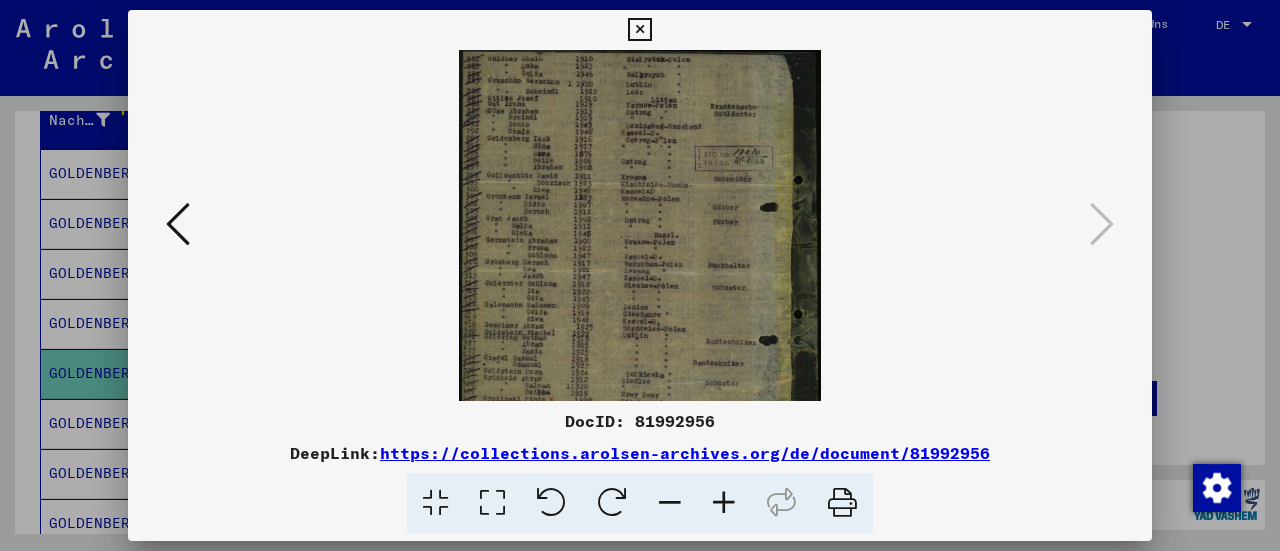 click at bounding box center [724, 503] 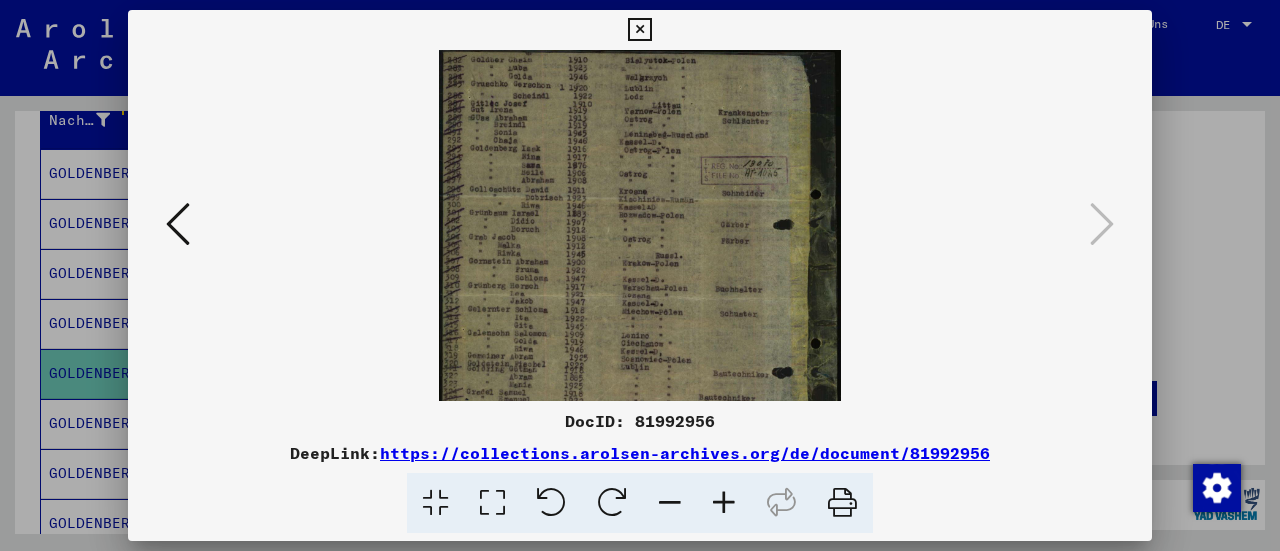 click at bounding box center [724, 503] 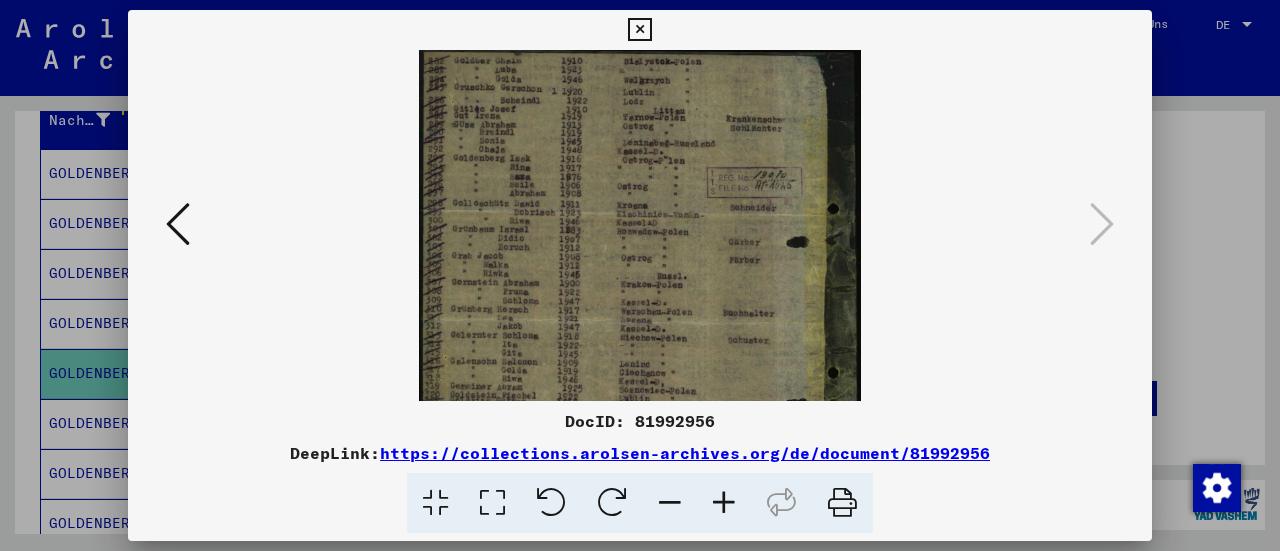click at bounding box center (724, 503) 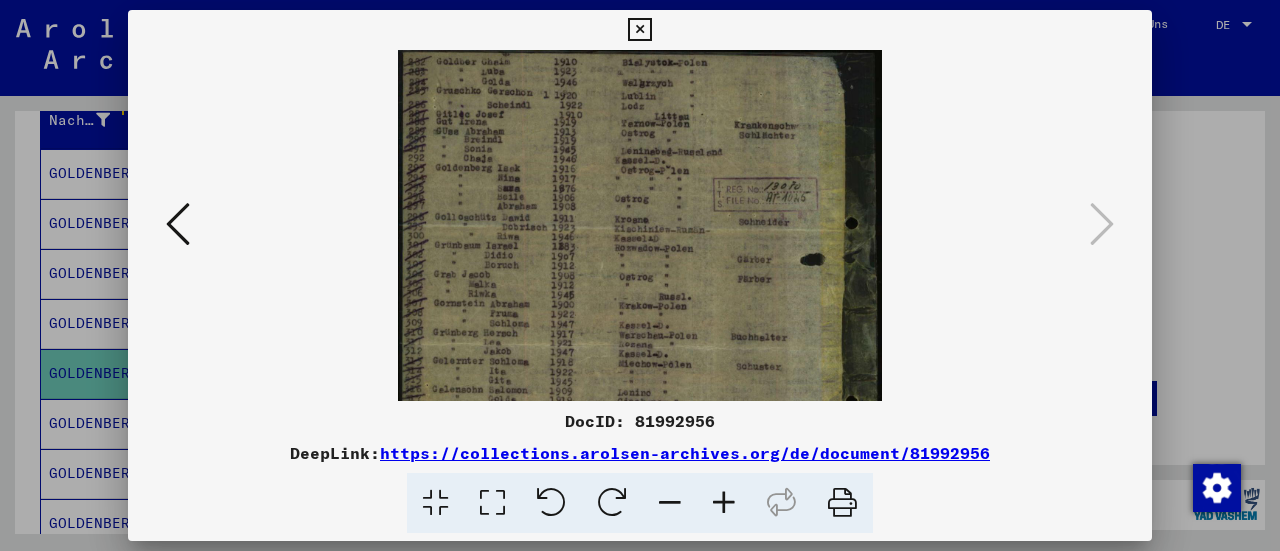 click at bounding box center (724, 503) 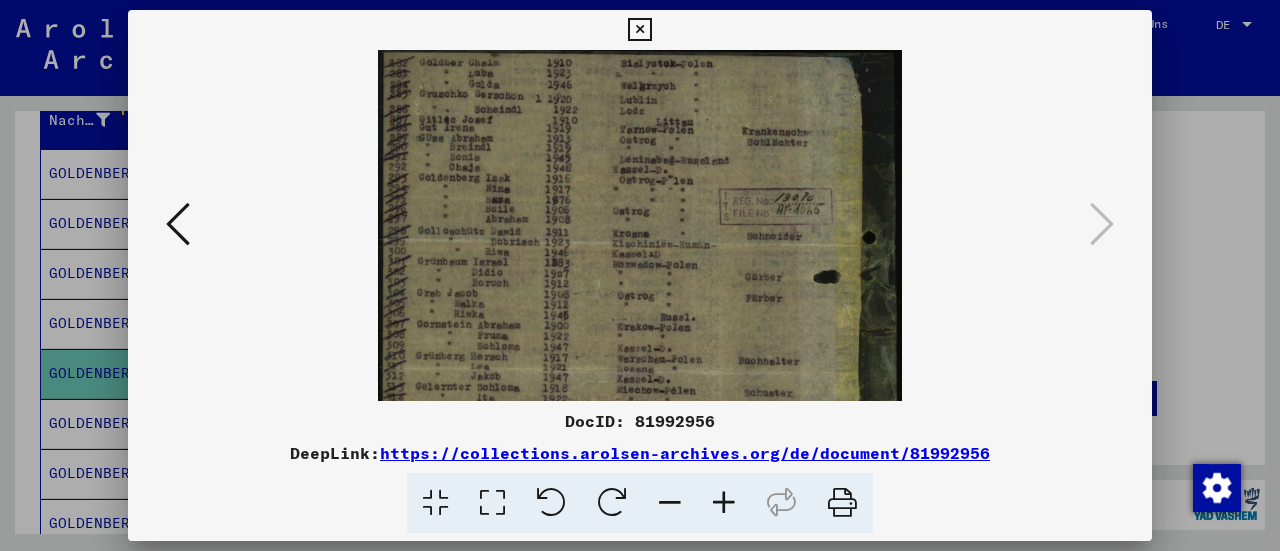 click at bounding box center (724, 503) 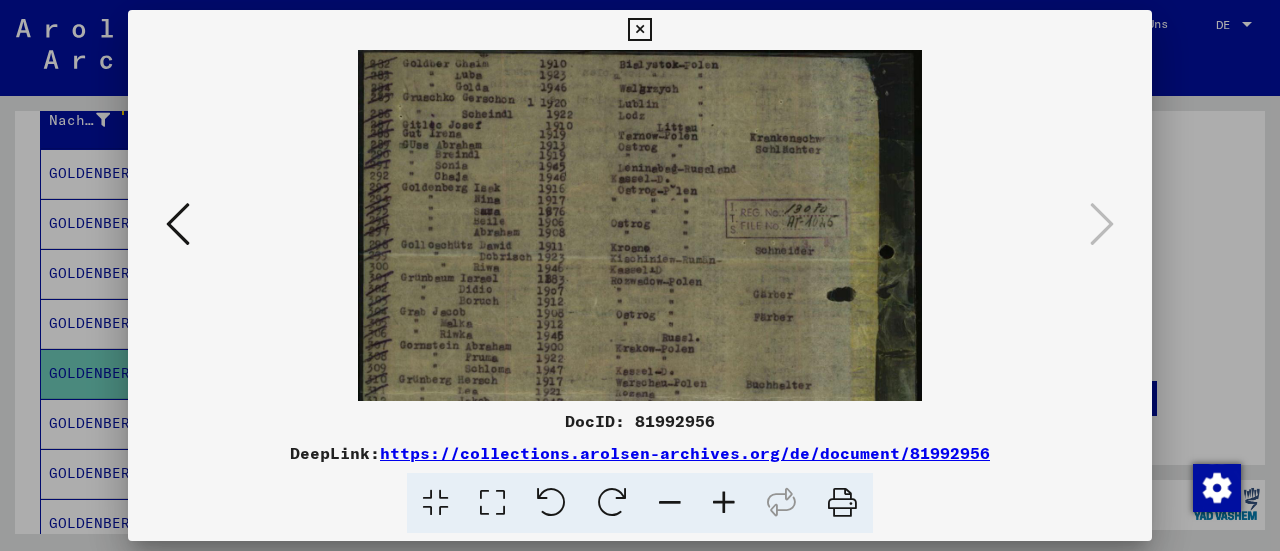 click at bounding box center (639, 30) 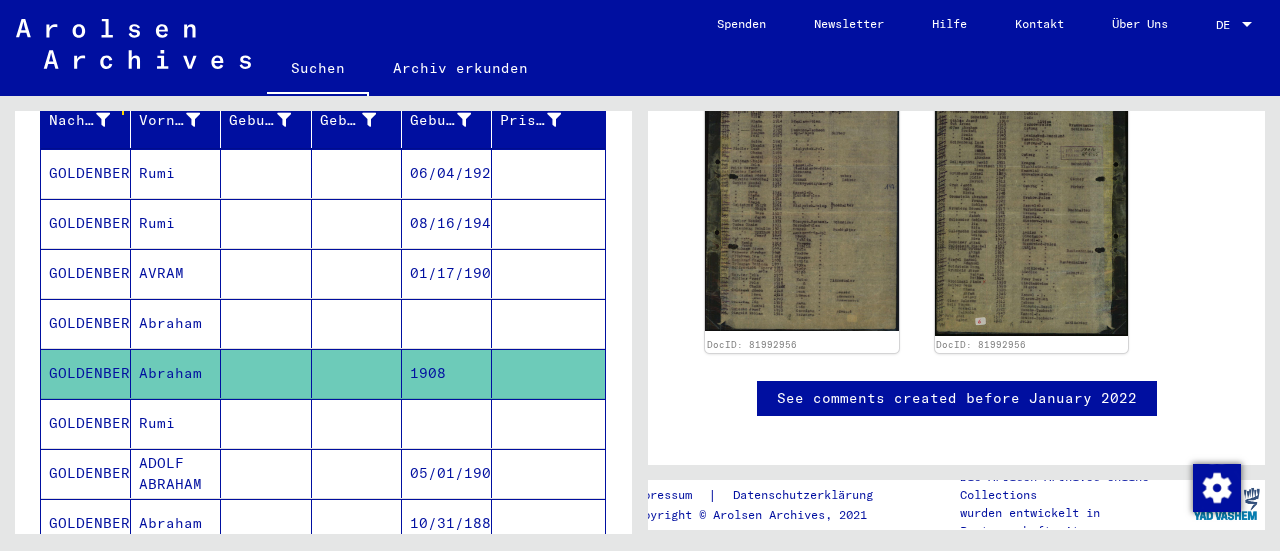 click at bounding box center (357, 373) 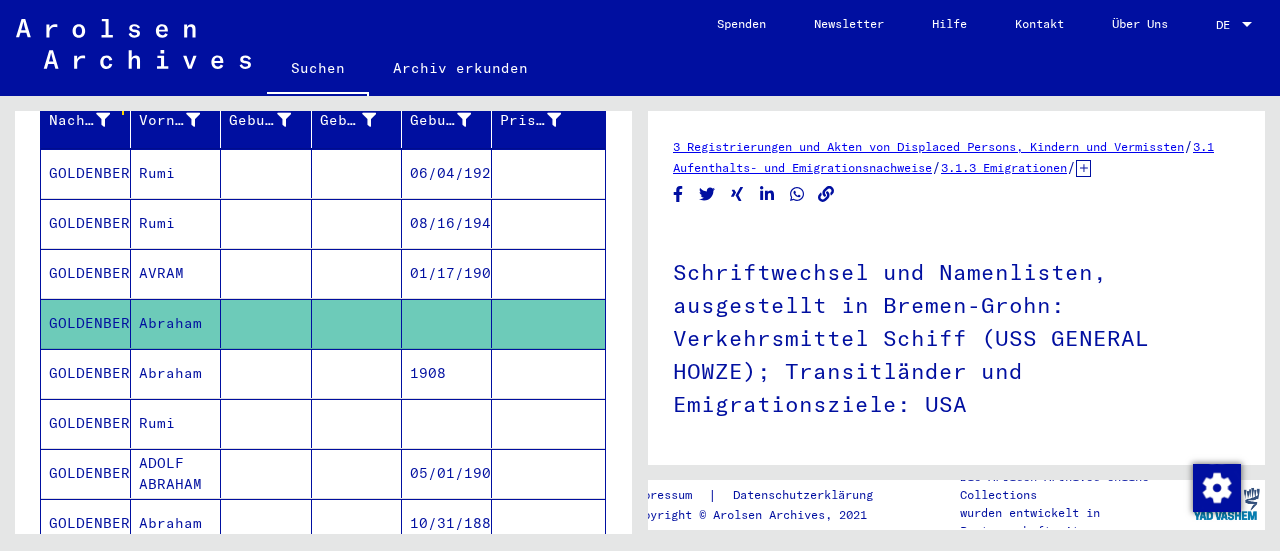 scroll, scrollTop: 0, scrollLeft: 0, axis: both 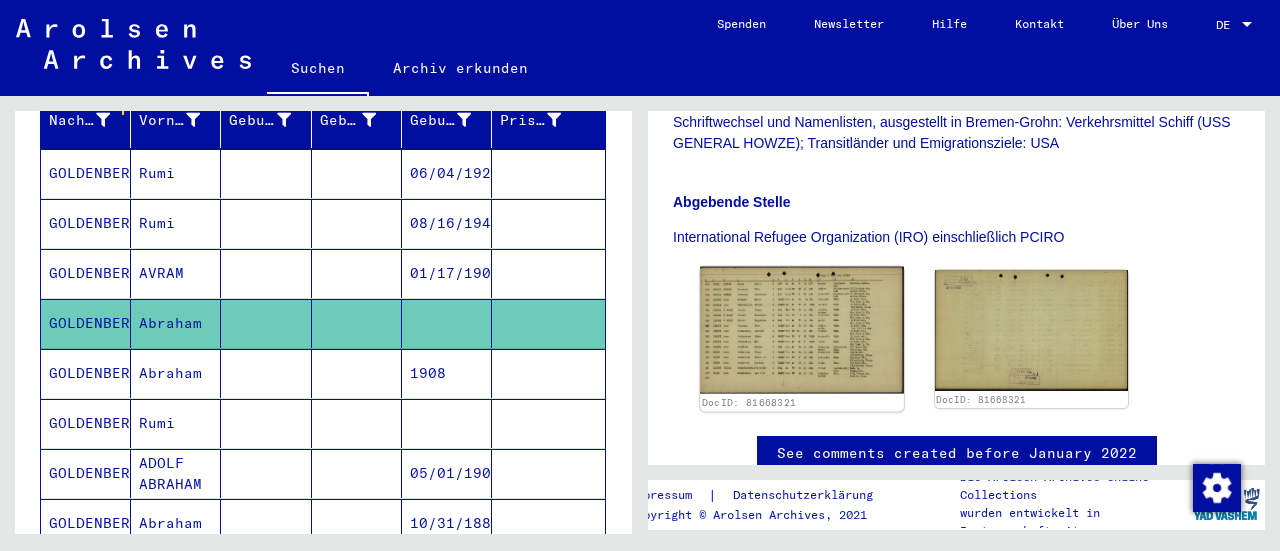 click 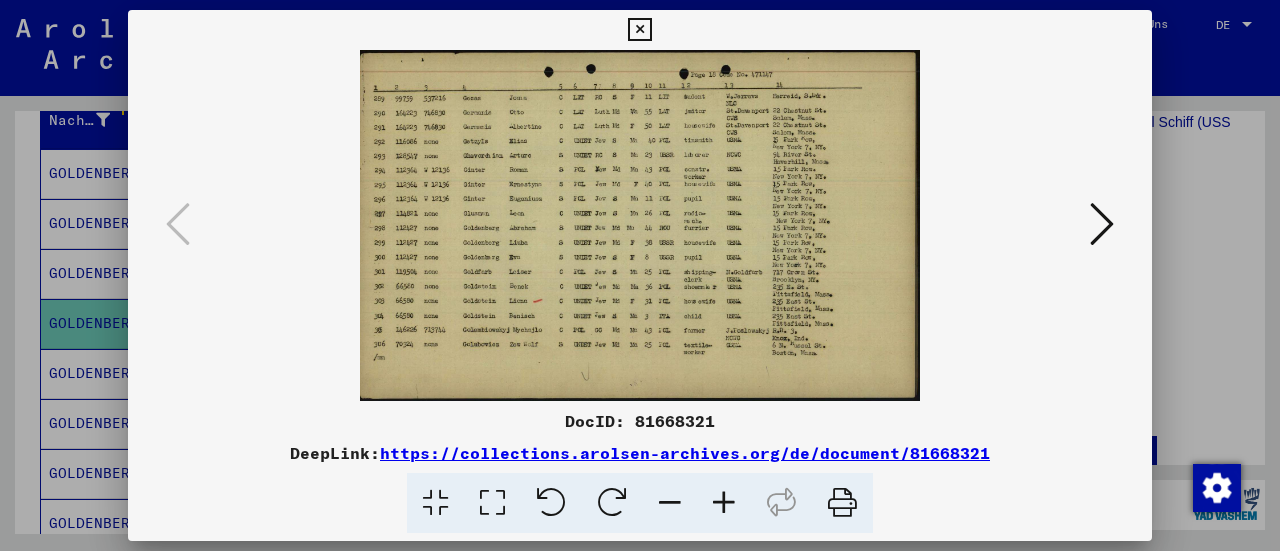 click at bounding box center (724, 503) 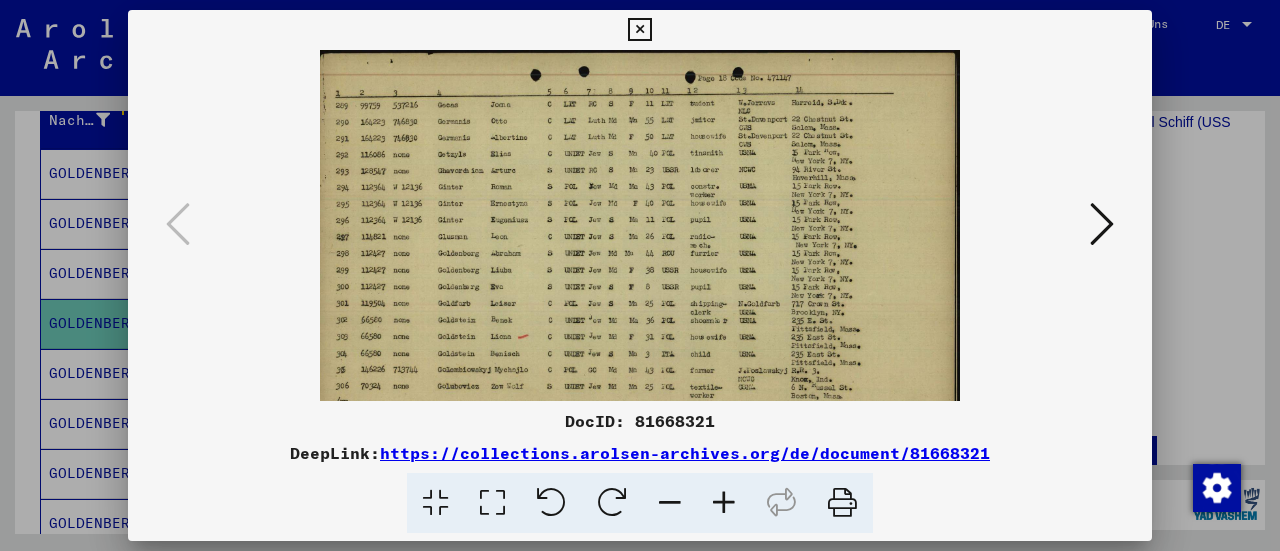 click at bounding box center [724, 503] 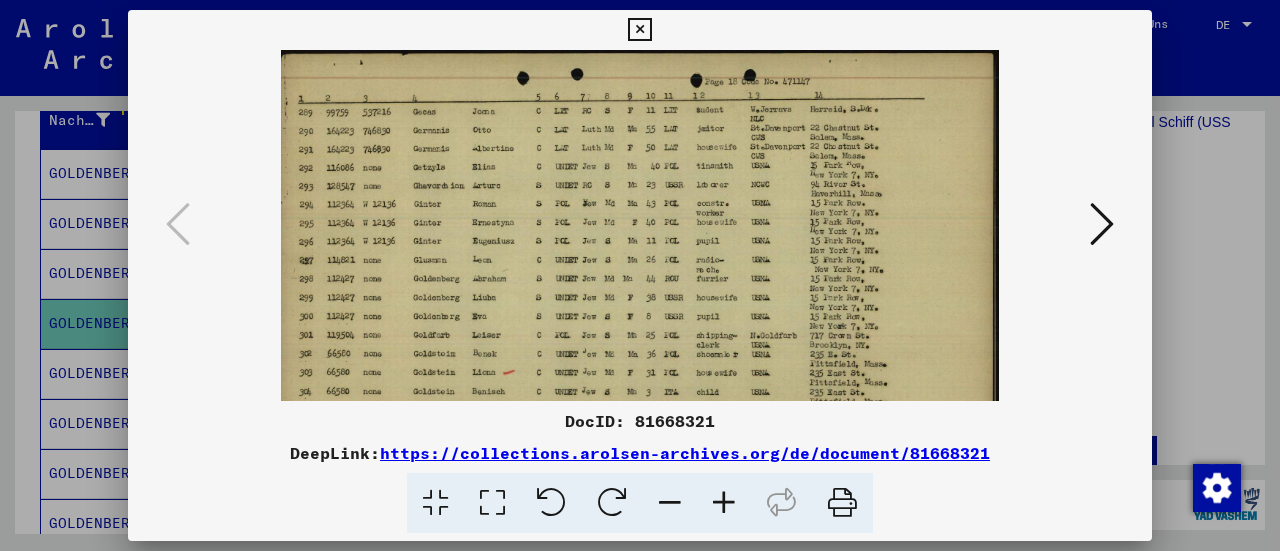 click at bounding box center [724, 503] 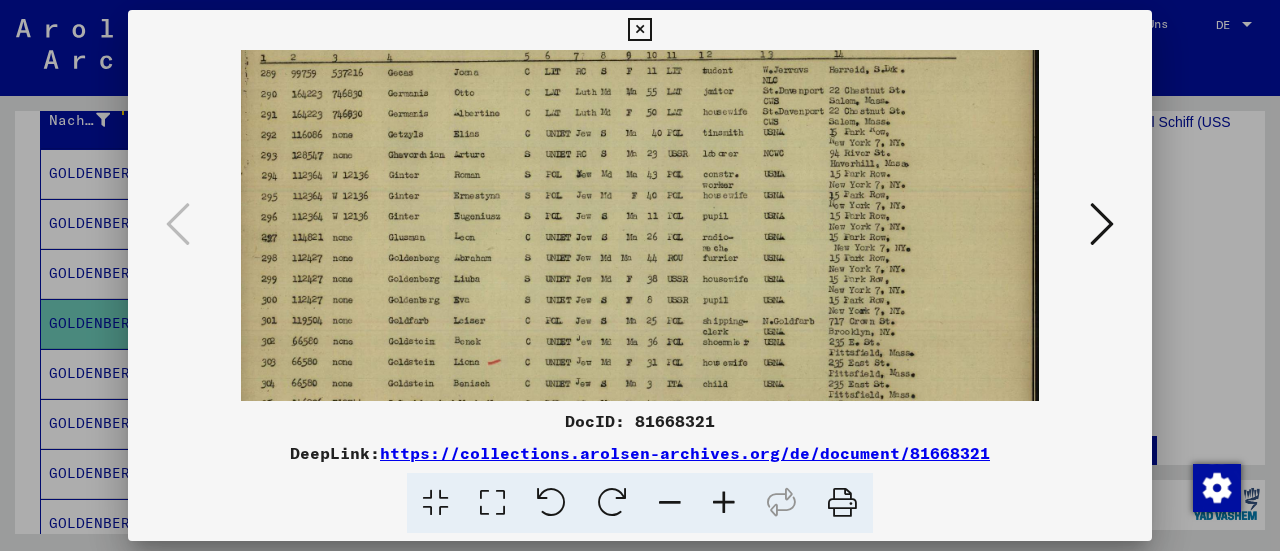 scroll, scrollTop: 54, scrollLeft: 0, axis: vertical 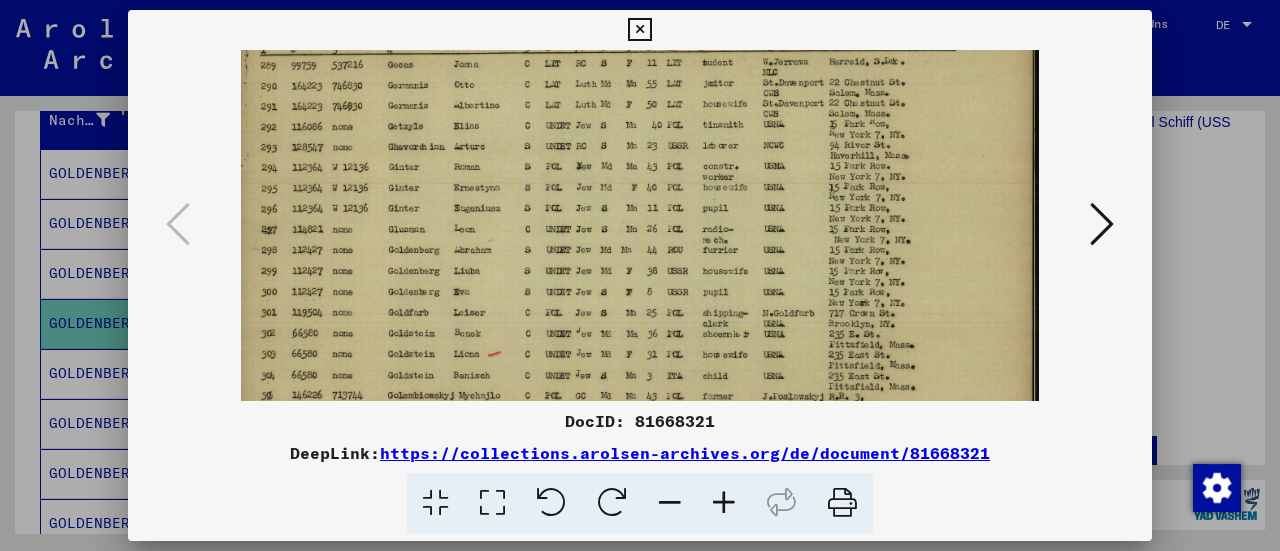 drag, startPoint x: 662, startPoint y: 334, endPoint x: 662, endPoint y: 281, distance: 53 